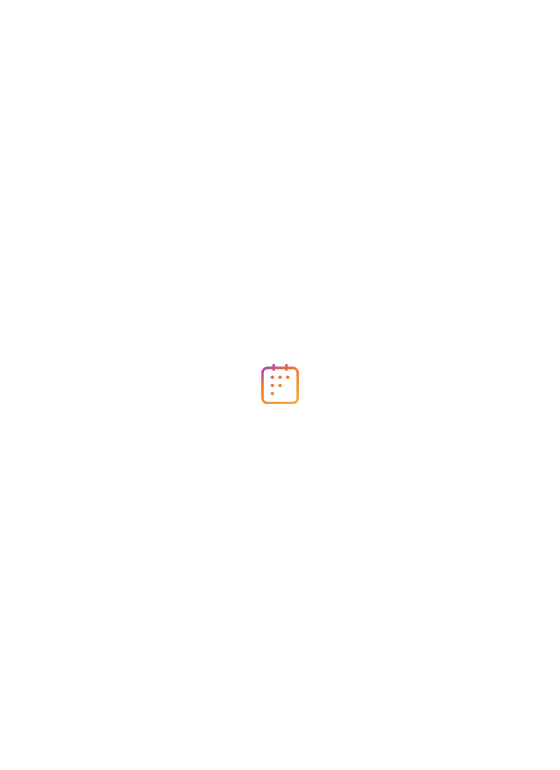 scroll, scrollTop: 0, scrollLeft: 0, axis: both 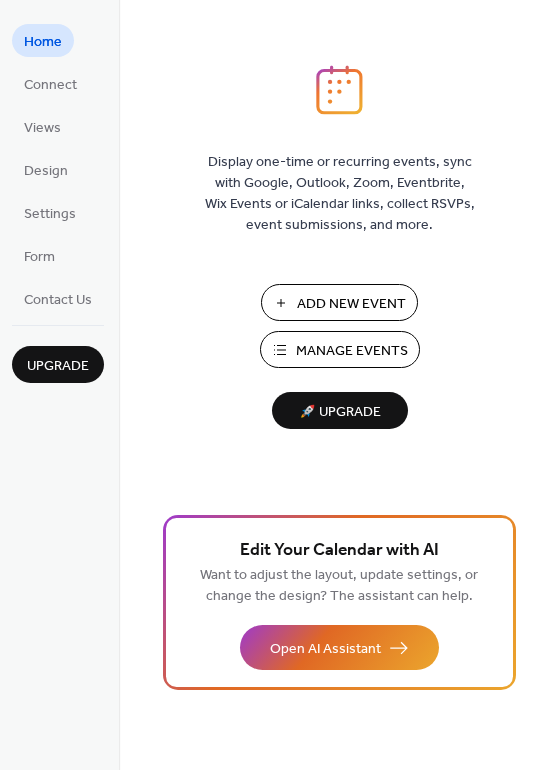 click on "Manage Events" at bounding box center (340, 349) 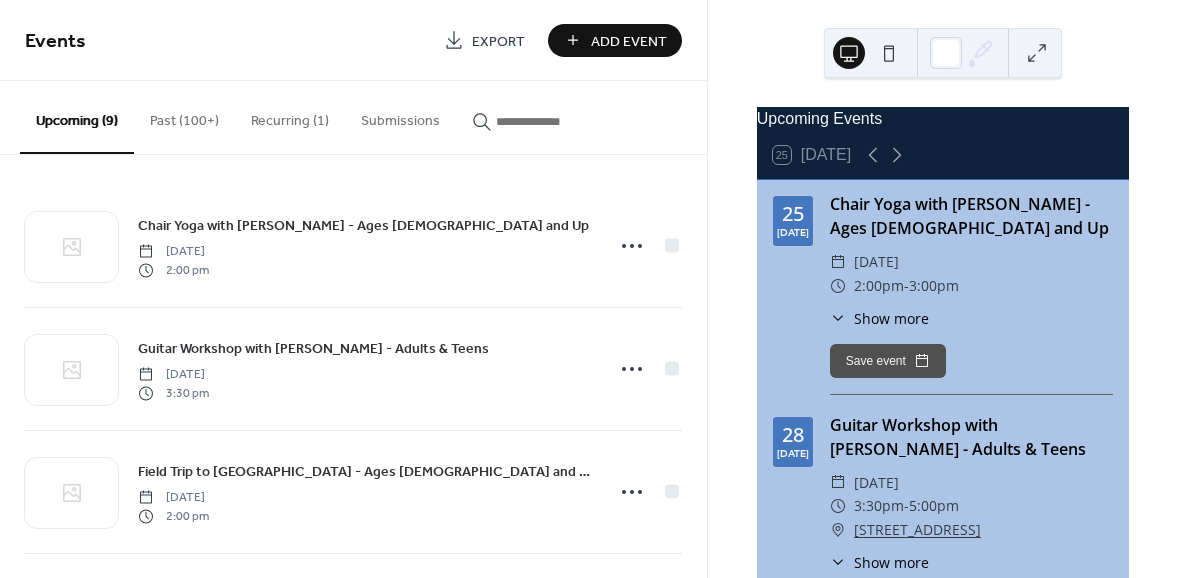 scroll, scrollTop: 0, scrollLeft: 0, axis: both 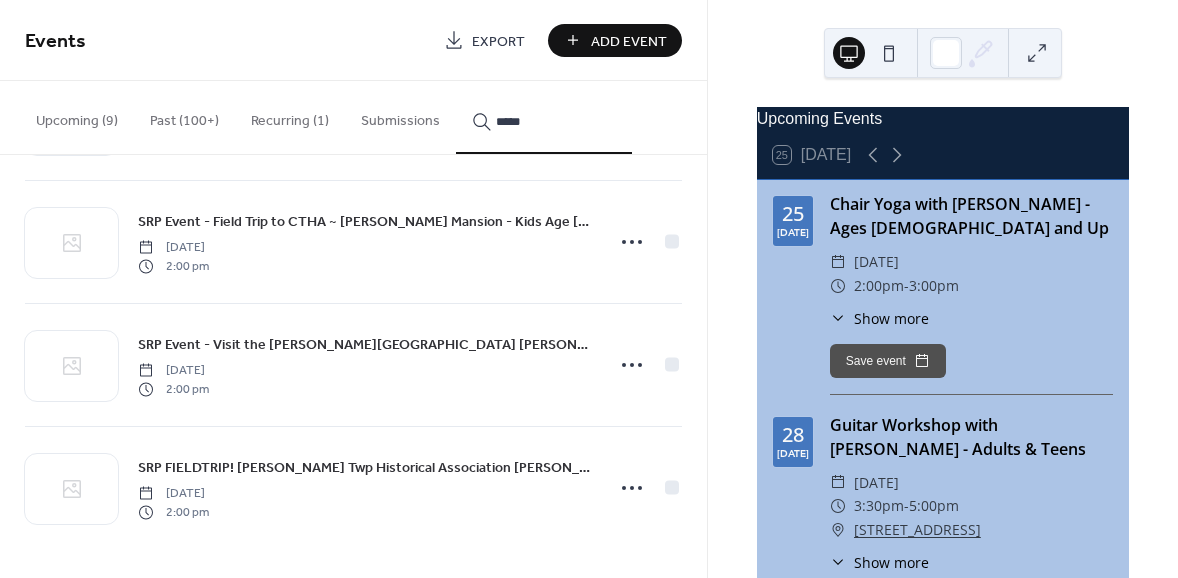 type on "*****" 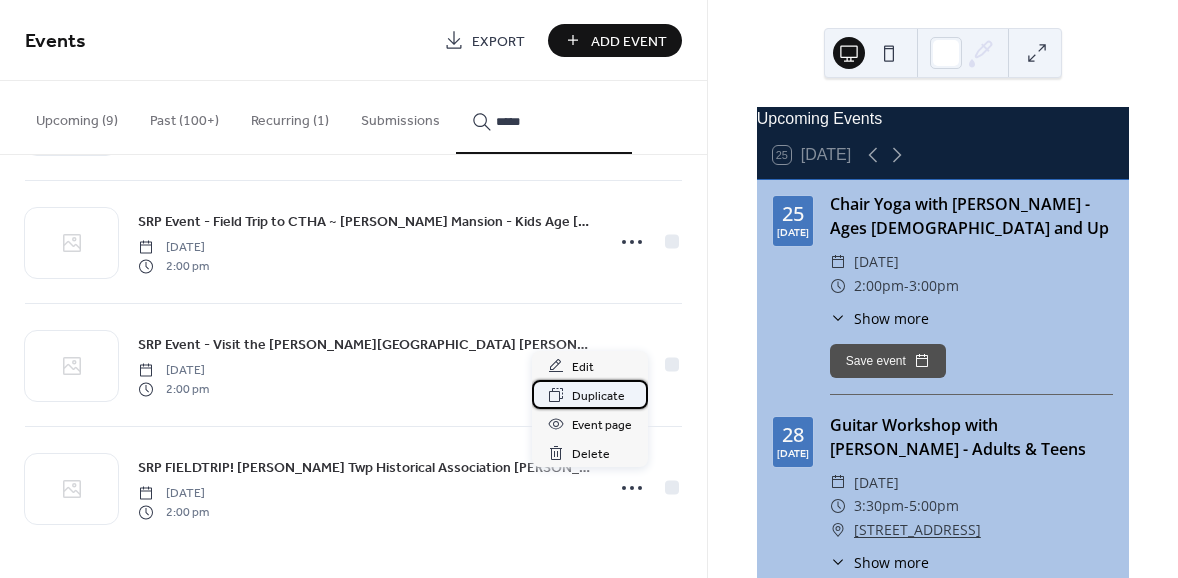 click on "Duplicate" at bounding box center [598, 396] 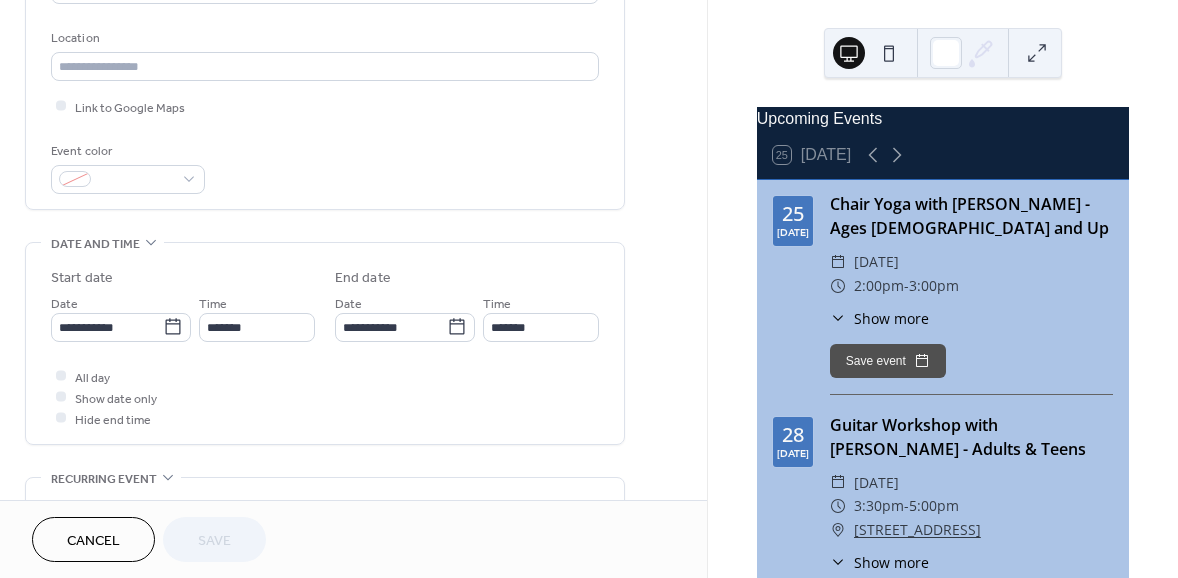 scroll, scrollTop: 454, scrollLeft: 0, axis: vertical 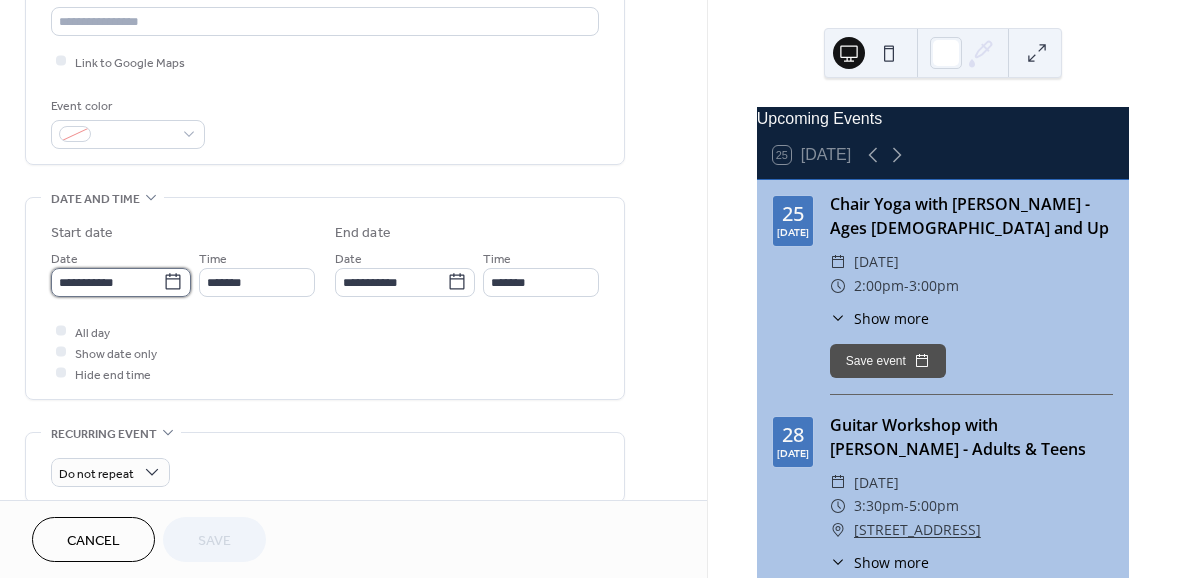 click on "**********" at bounding box center [107, 282] 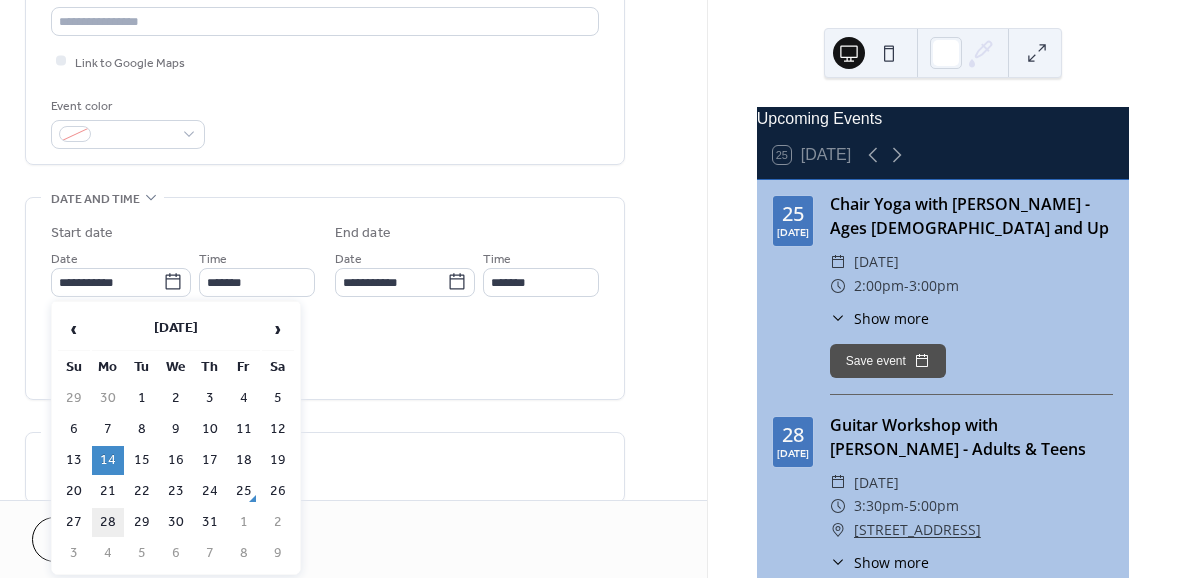 click on "28" at bounding box center [108, 522] 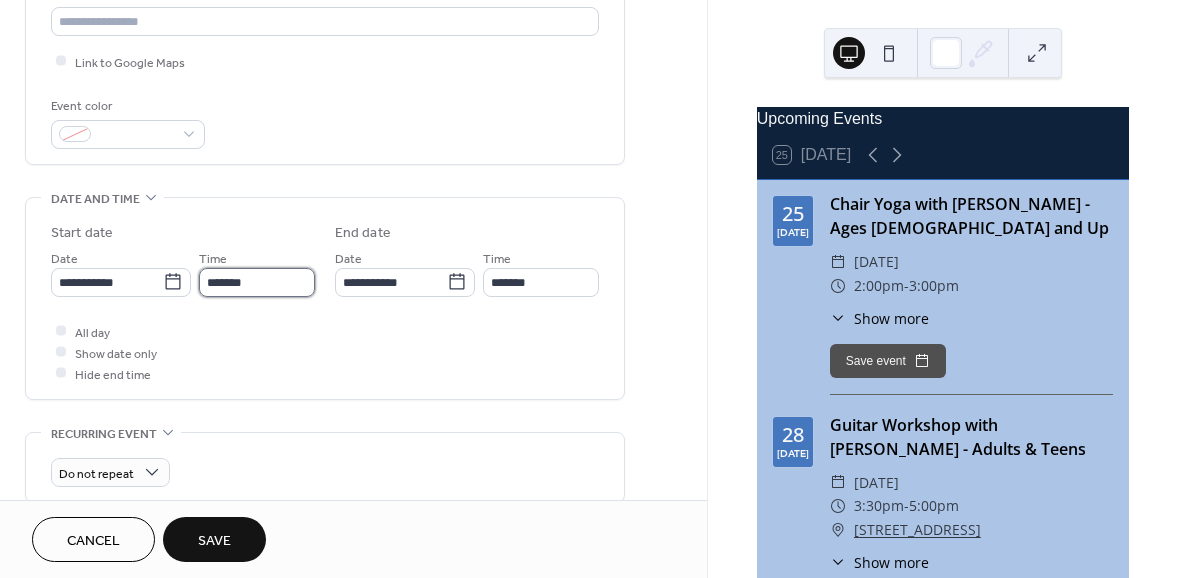click on "*******" at bounding box center [257, 282] 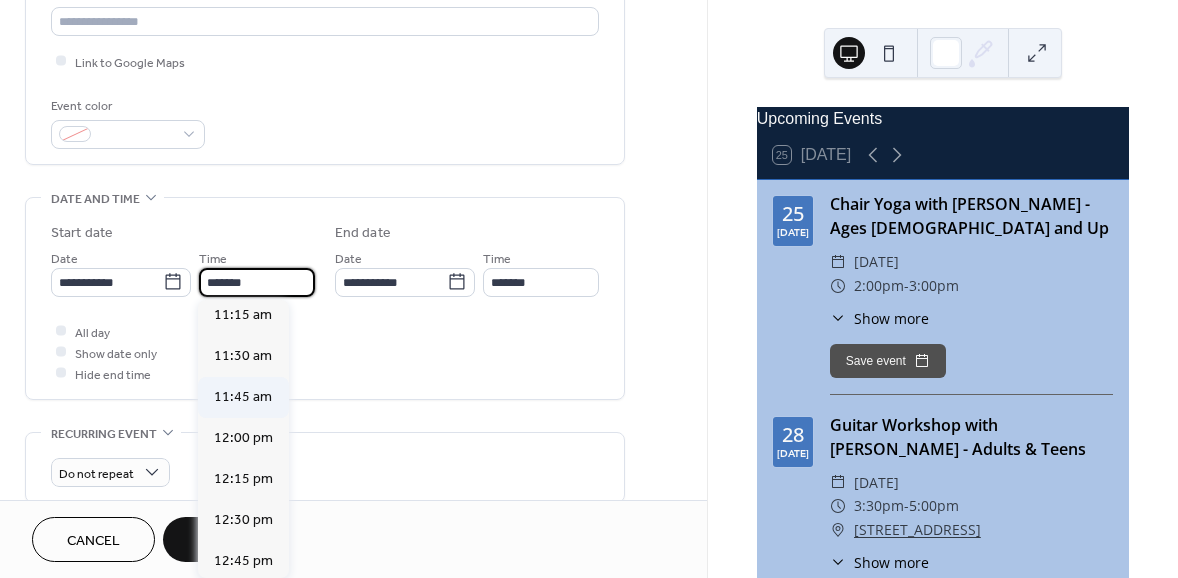 scroll, scrollTop: 1730, scrollLeft: 0, axis: vertical 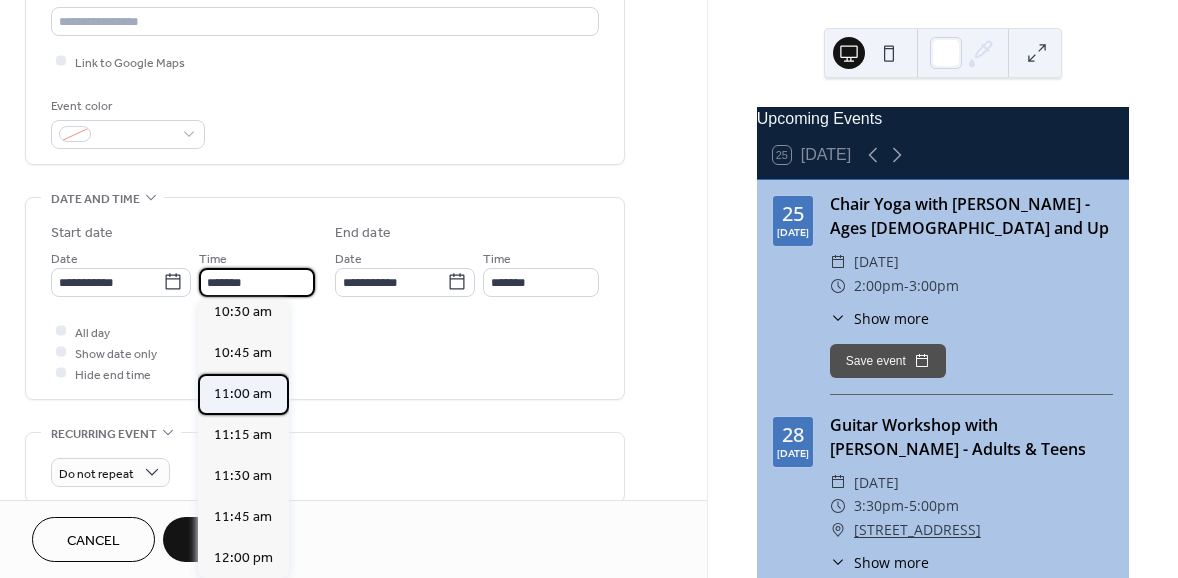 click on "11:00 am" at bounding box center (243, 393) 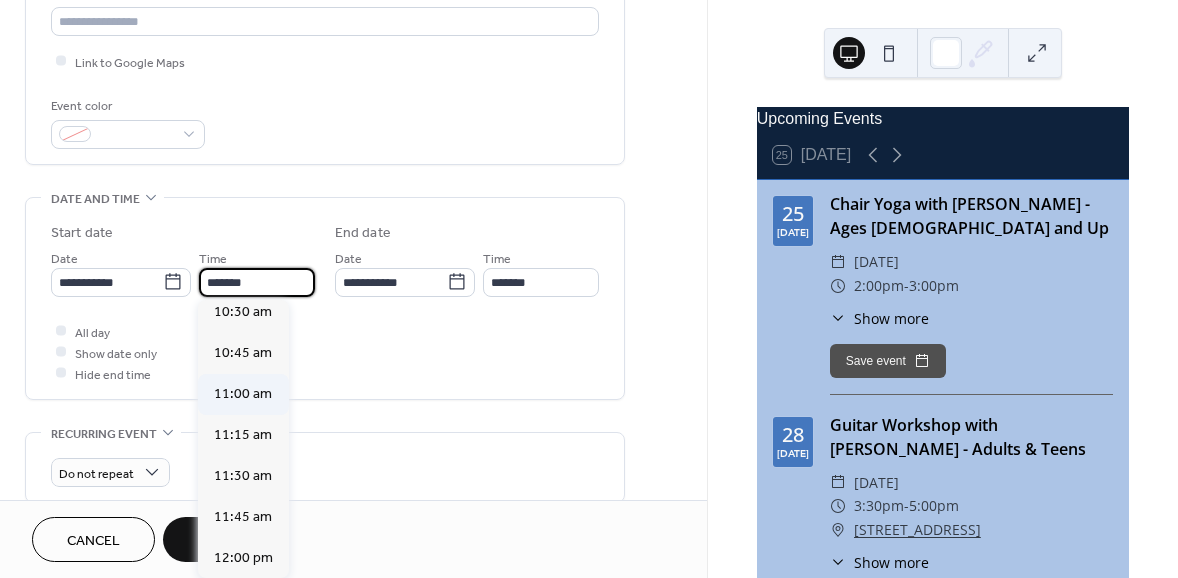 type on "********" 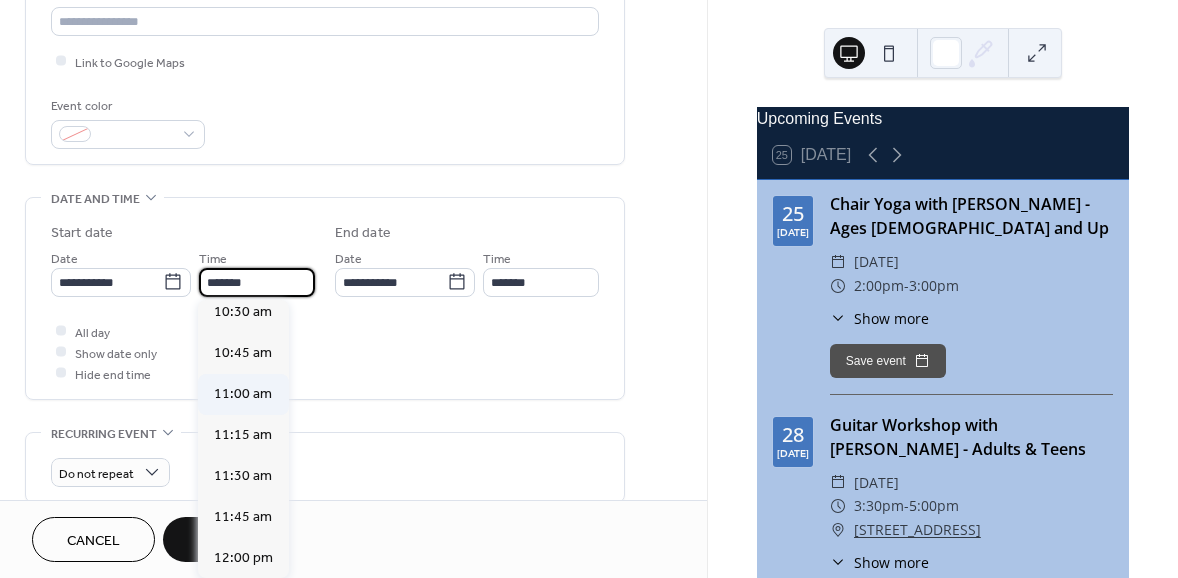 type on "********" 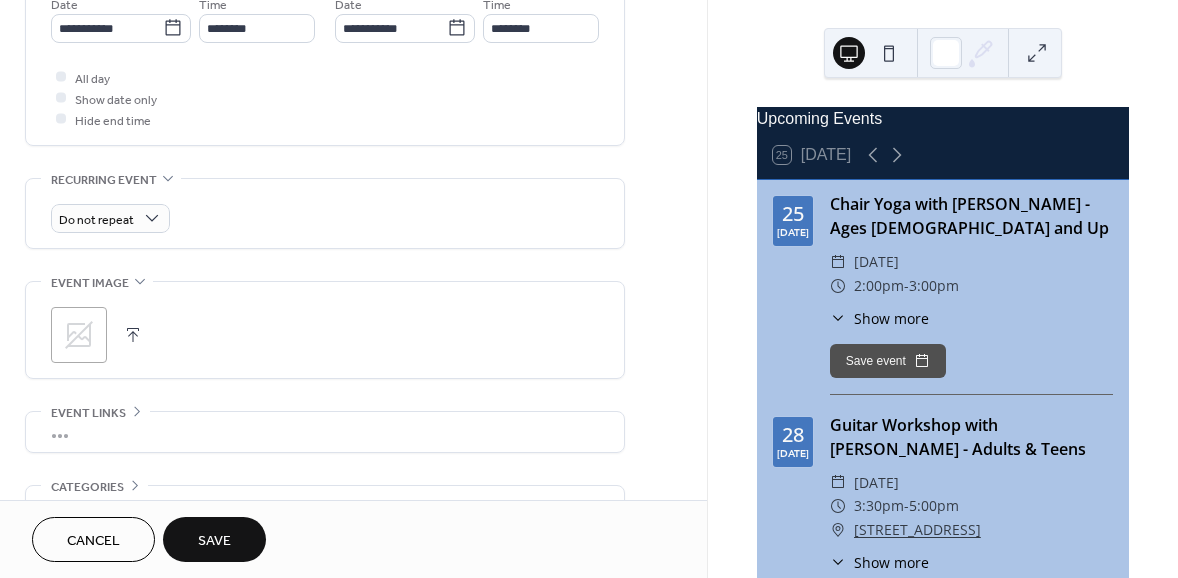scroll, scrollTop: 727, scrollLeft: 0, axis: vertical 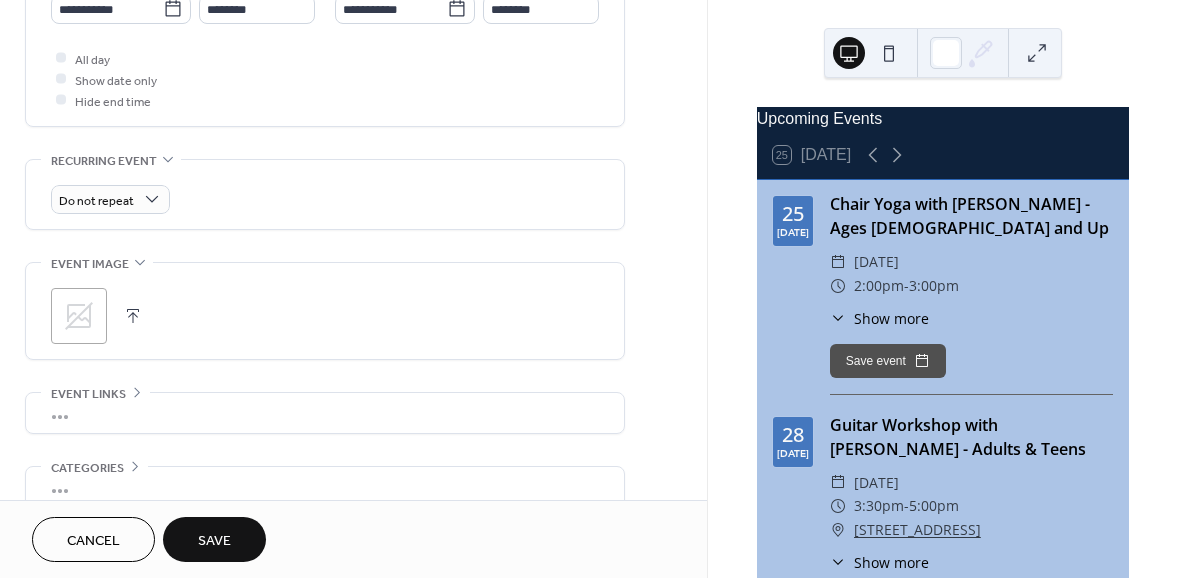 click on "Save" at bounding box center (214, 539) 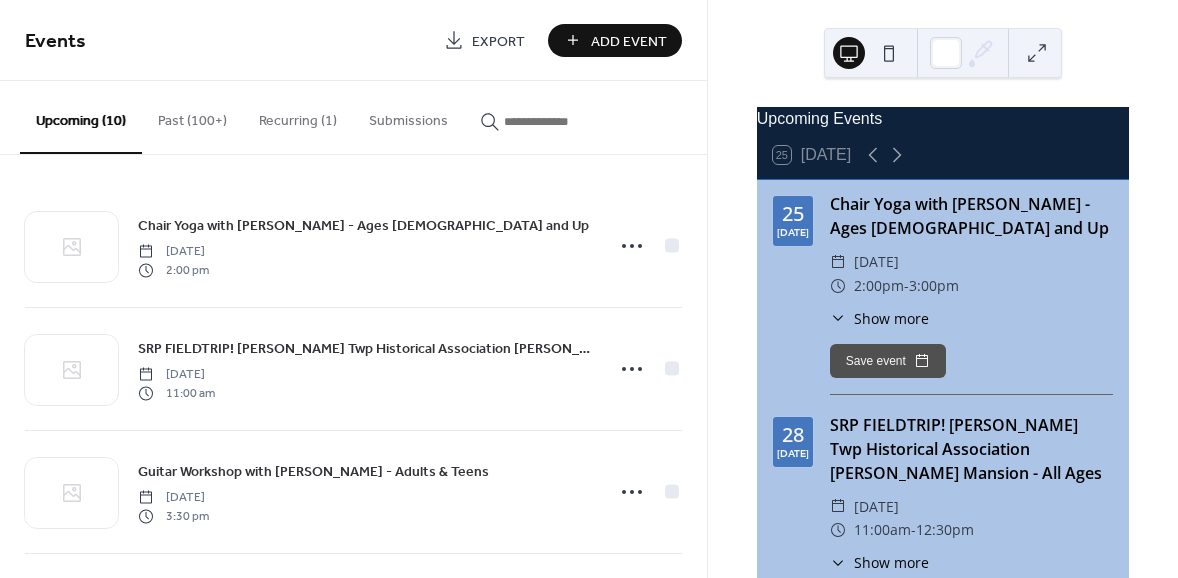 click at bounding box center [564, 121] 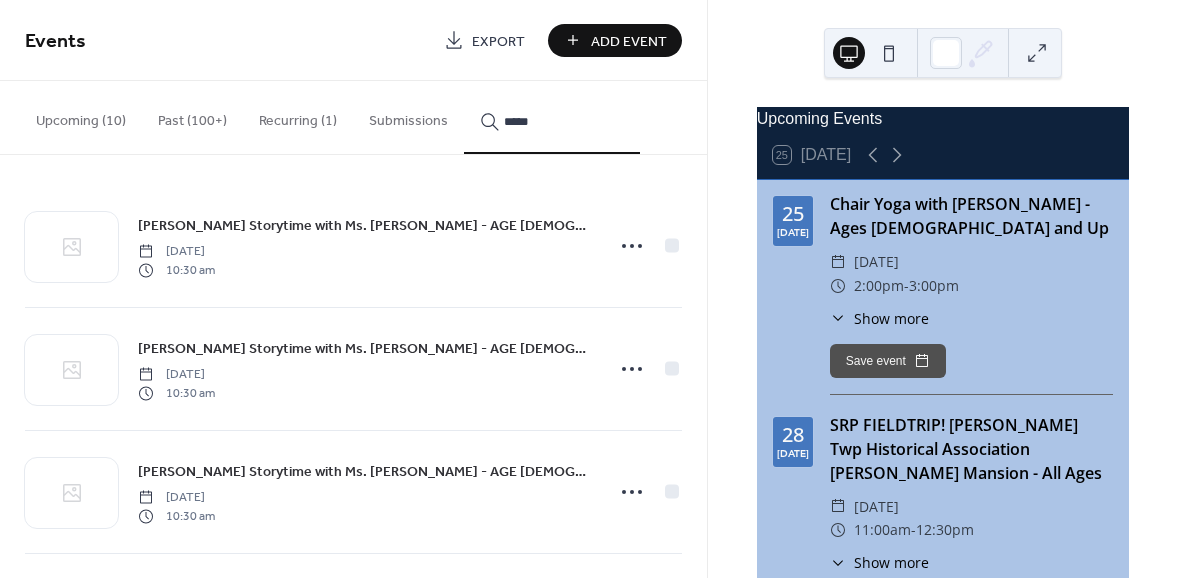 click on "******" at bounding box center [552, 117] 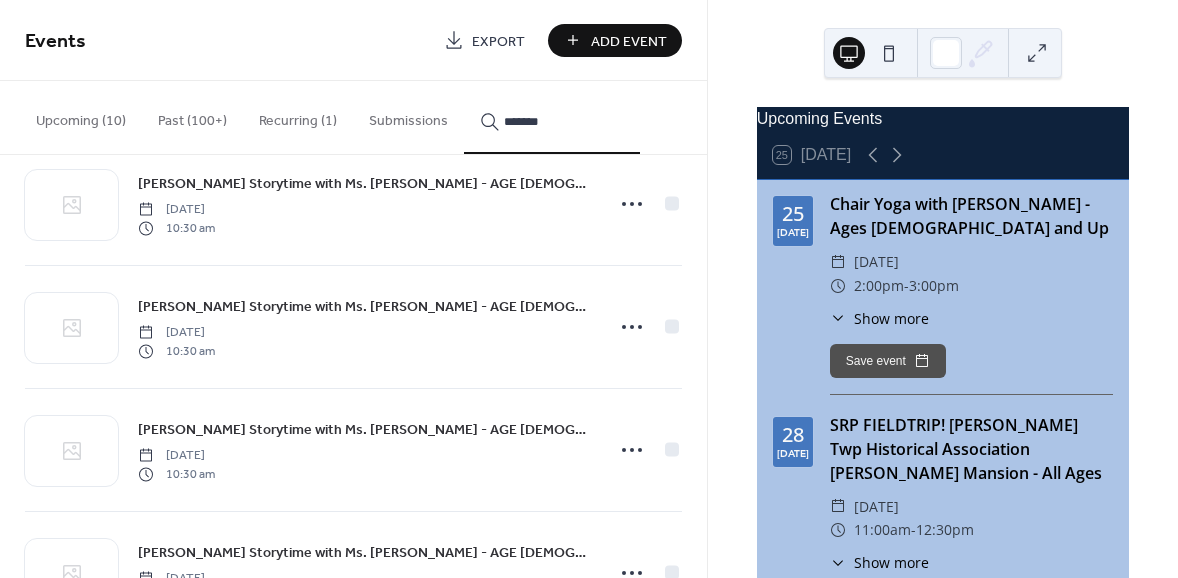 scroll, scrollTop: 363, scrollLeft: 0, axis: vertical 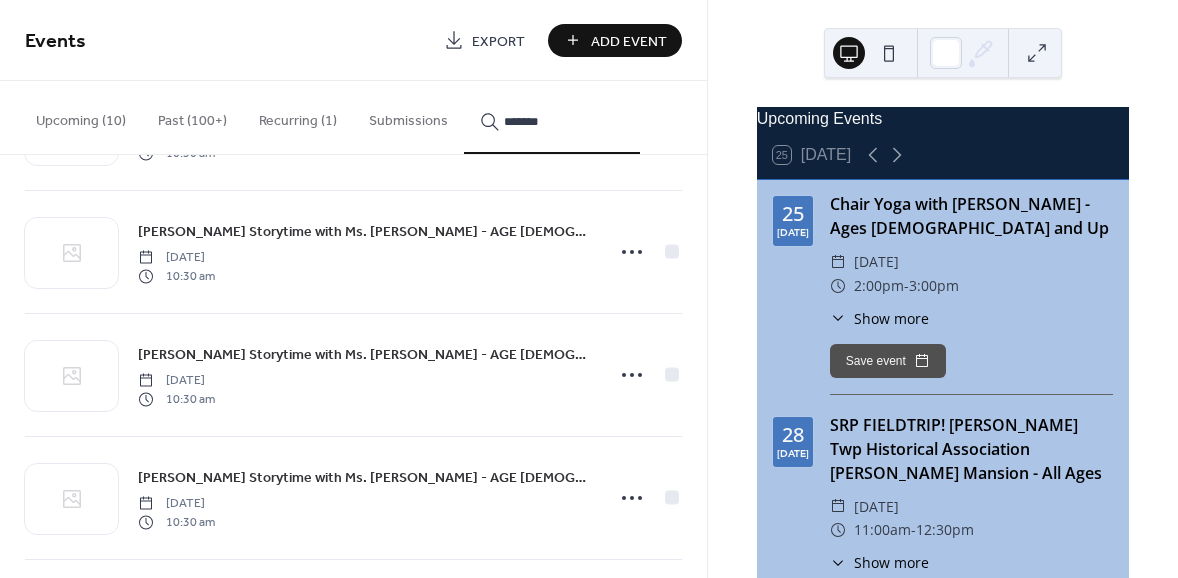 drag, startPoint x: 562, startPoint y: 124, endPoint x: 468, endPoint y: 126, distance: 94.02127 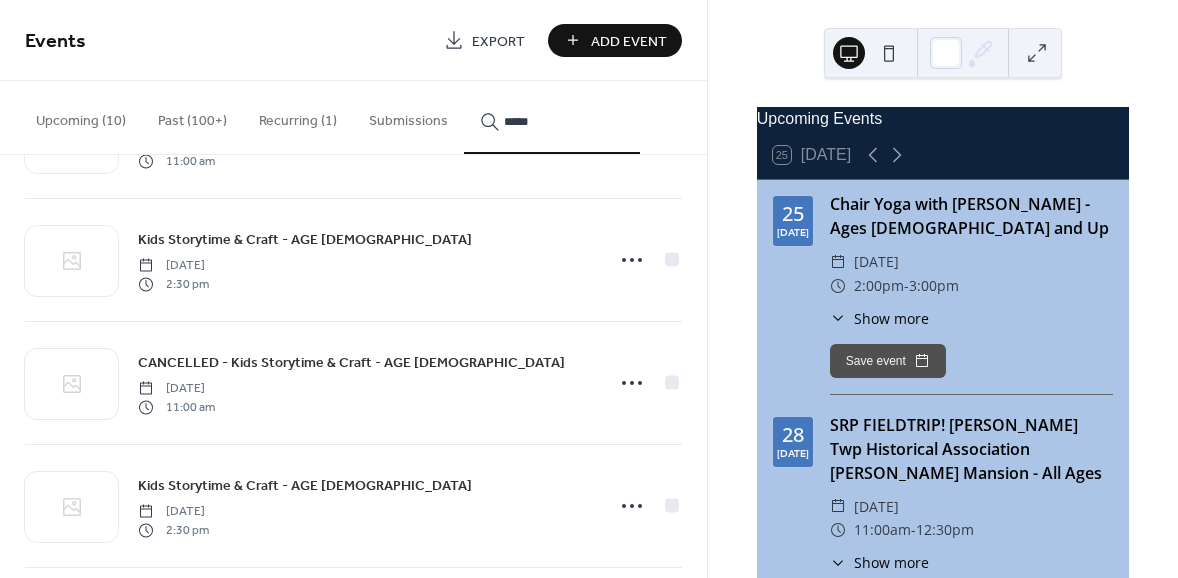 scroll, scrollTop: 3595, scrollLeft: 0, axis: vertical 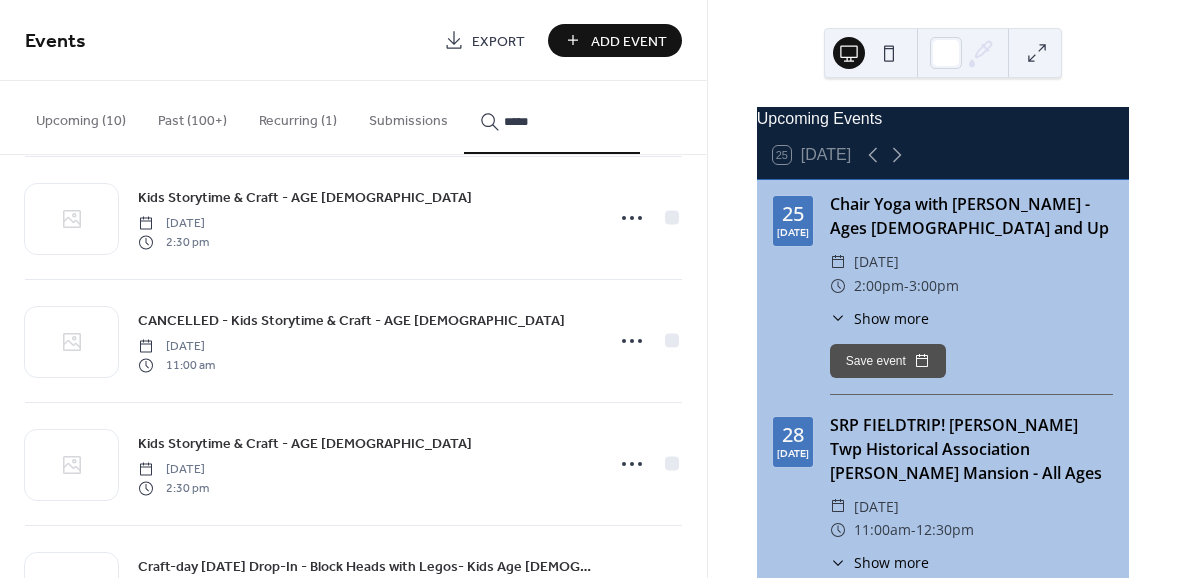 type on "*****" 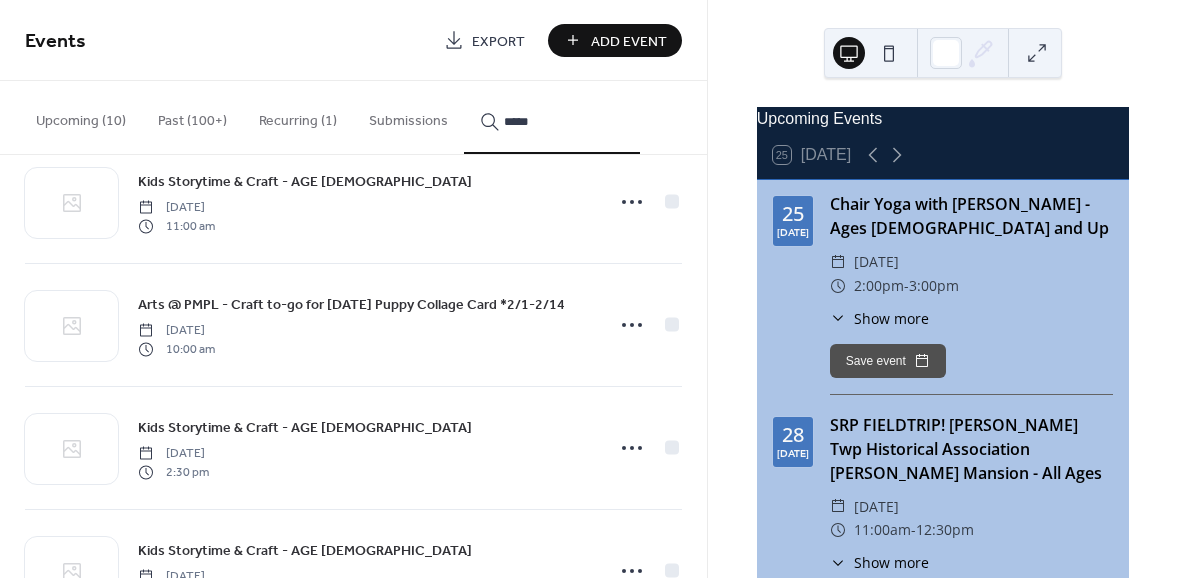 scroll, scrollTop: 4156, scrollLeft: 0, axis: vertical 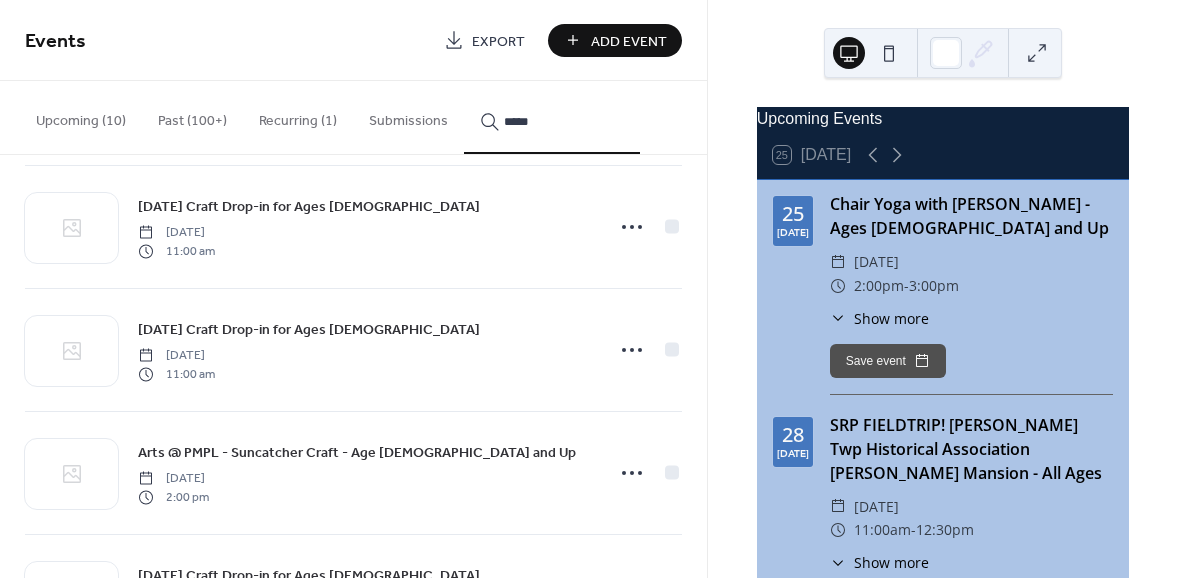 drag, startPoint x: 655, startPoint y: 489, endPoint x: 714, endPoint y: 560, distance: 92.31468 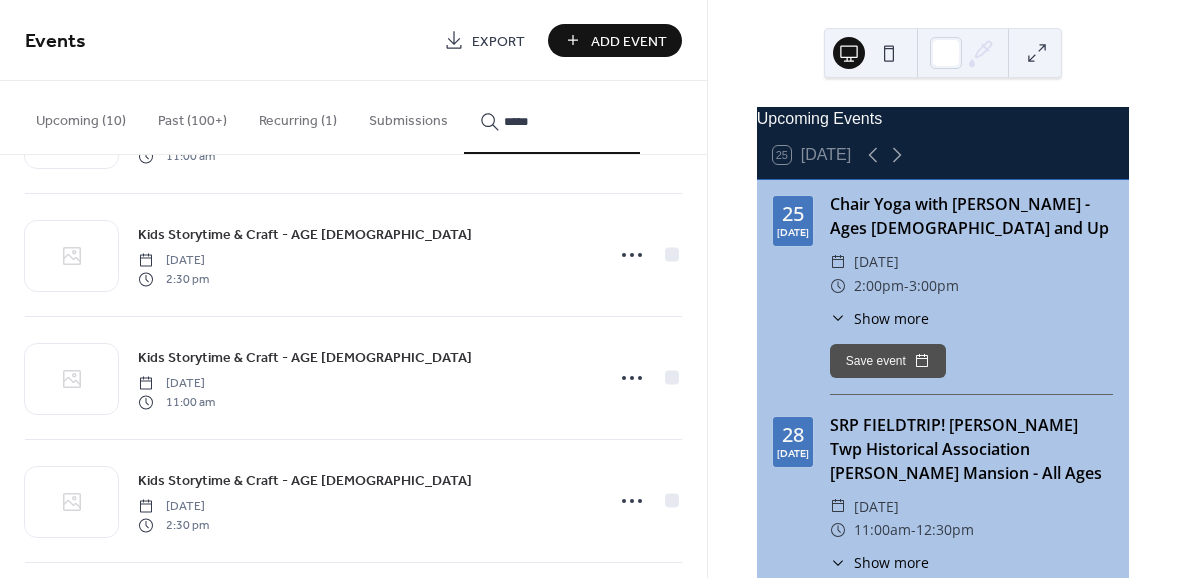 scroll, scrollTop: 4574, scrollLeft: 0, axis: vertical 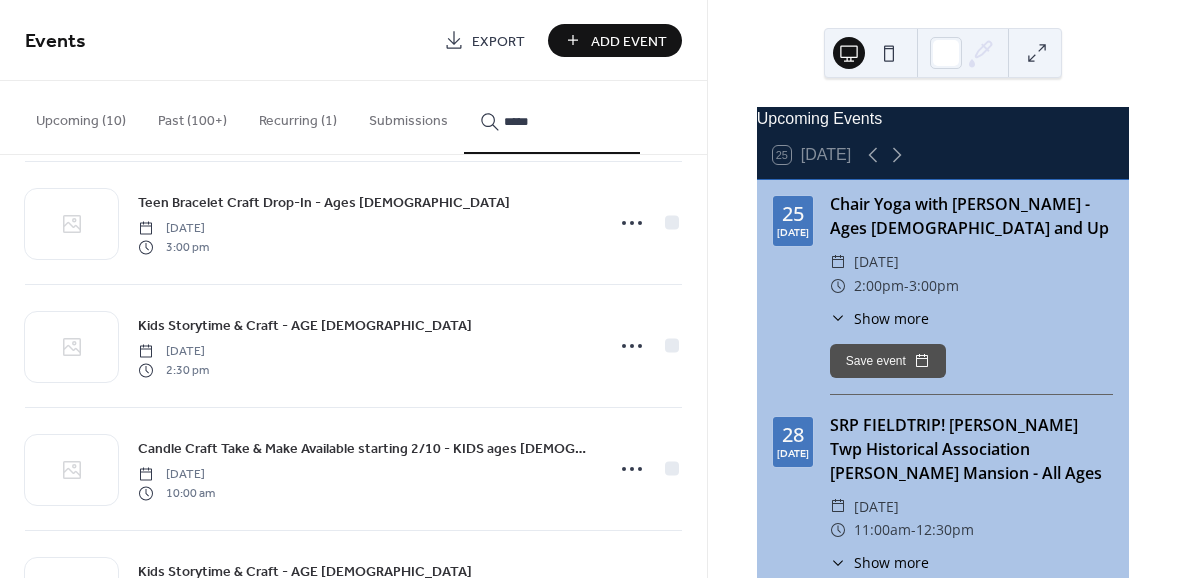 click on "Past (100+)" at bounding box center [192, 116] 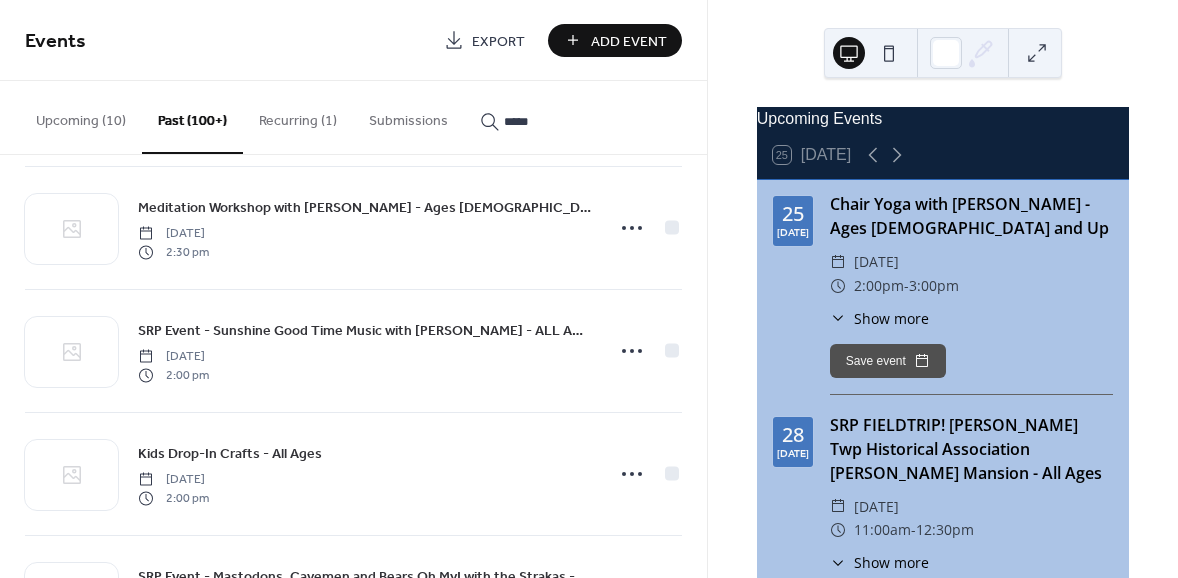 scroll, scrollTop: 636, scrollLeft: 0, axis: vertical 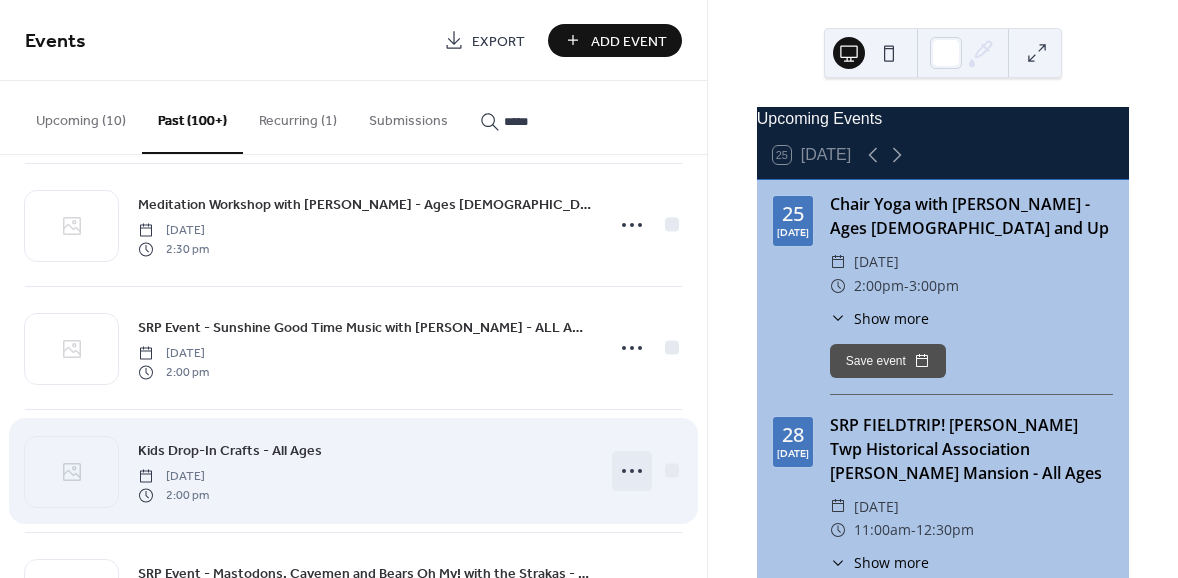 click 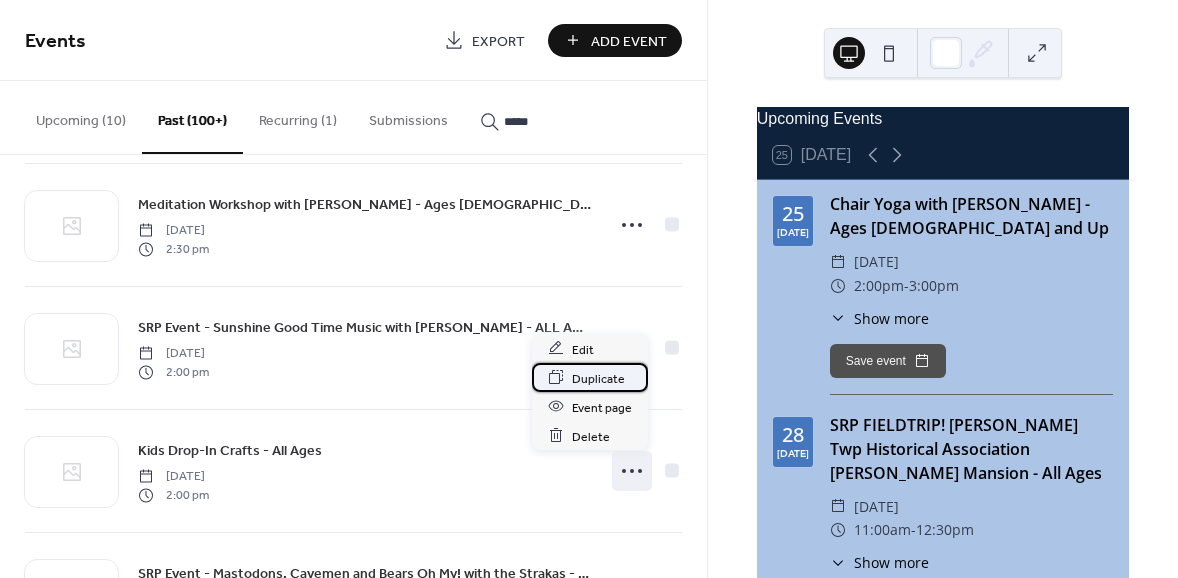 click on "Duplicate" at bounding box center [598, 378] 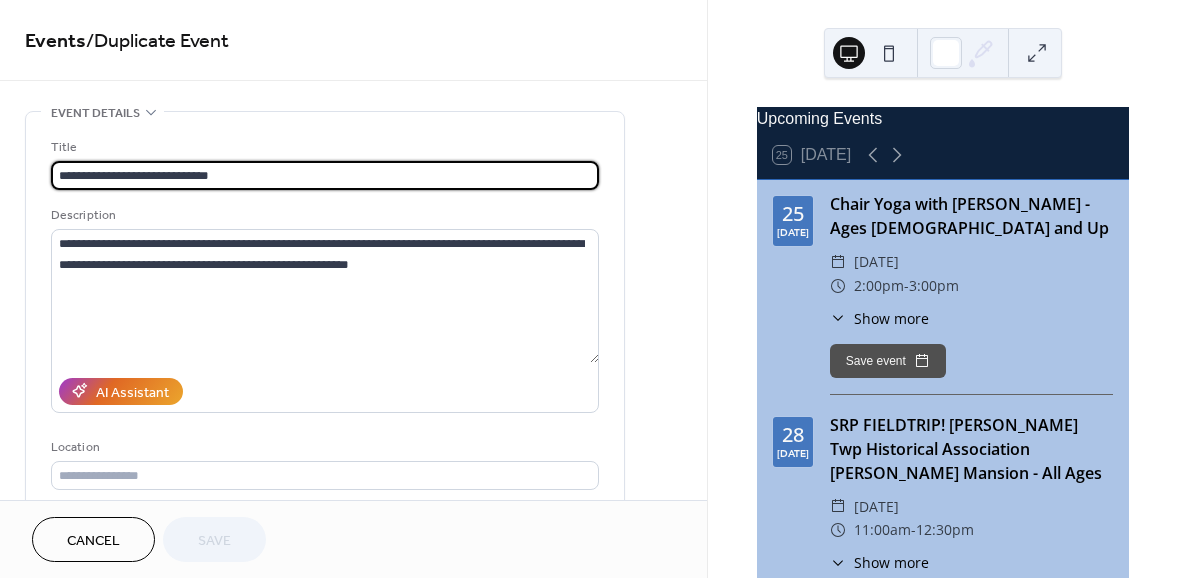 drag, startPoint x: 125, startPoint y: 177, endPoint x: 24, endPoint y: 166, distance: 101.597244 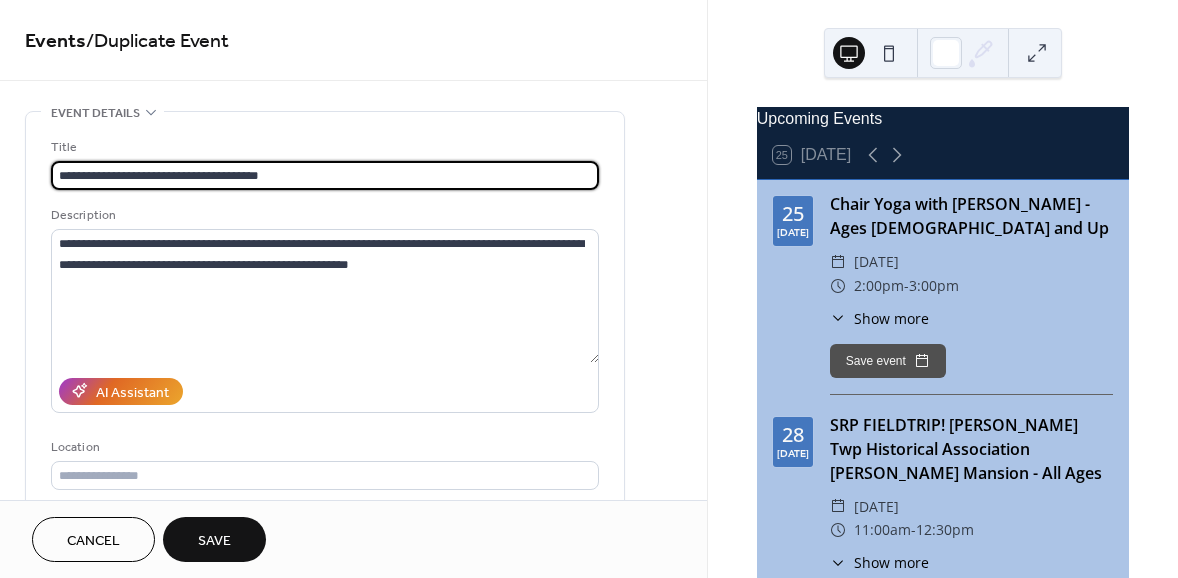 click on "**********" at bounding box center (325, 175) 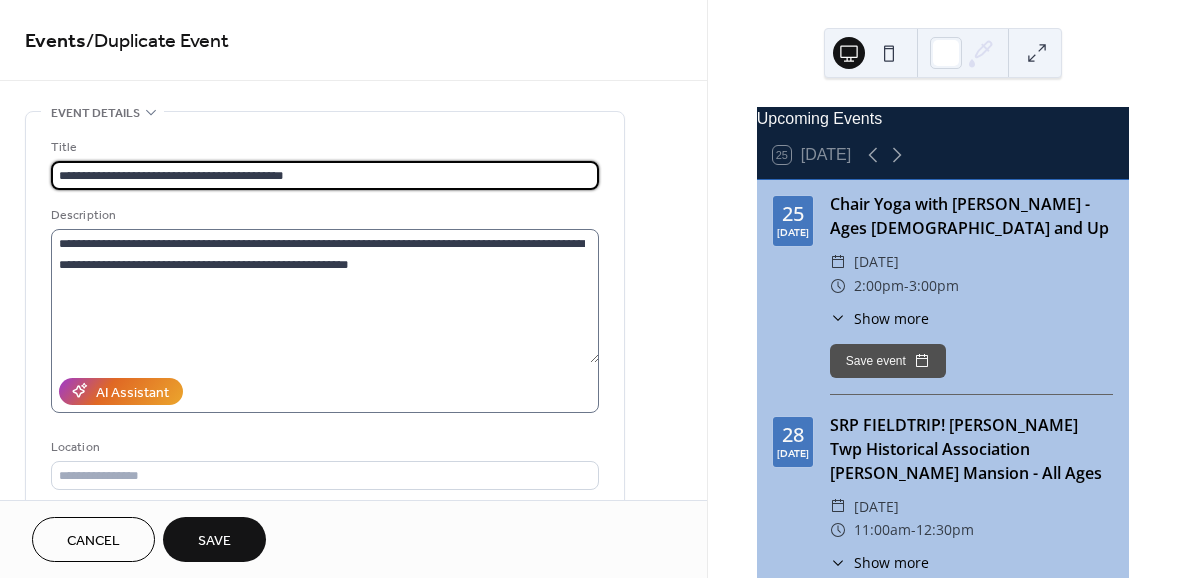 type on "**********" 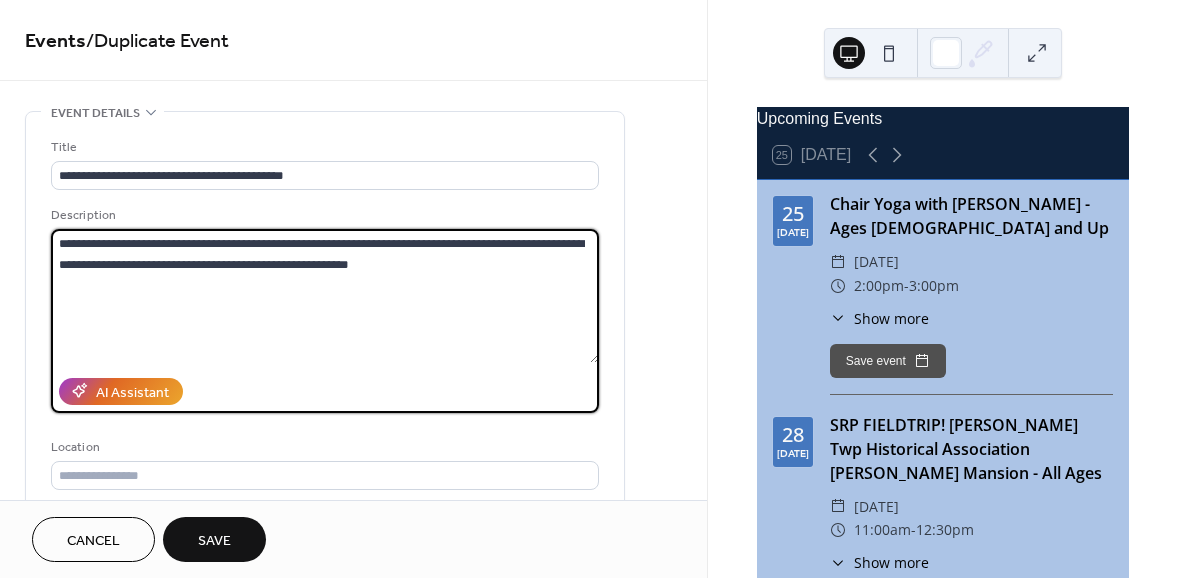 drag, startPoint x: 54, startPoint y: 238, endPoint x: 270, endPoint y: 246, distance: 216.1481 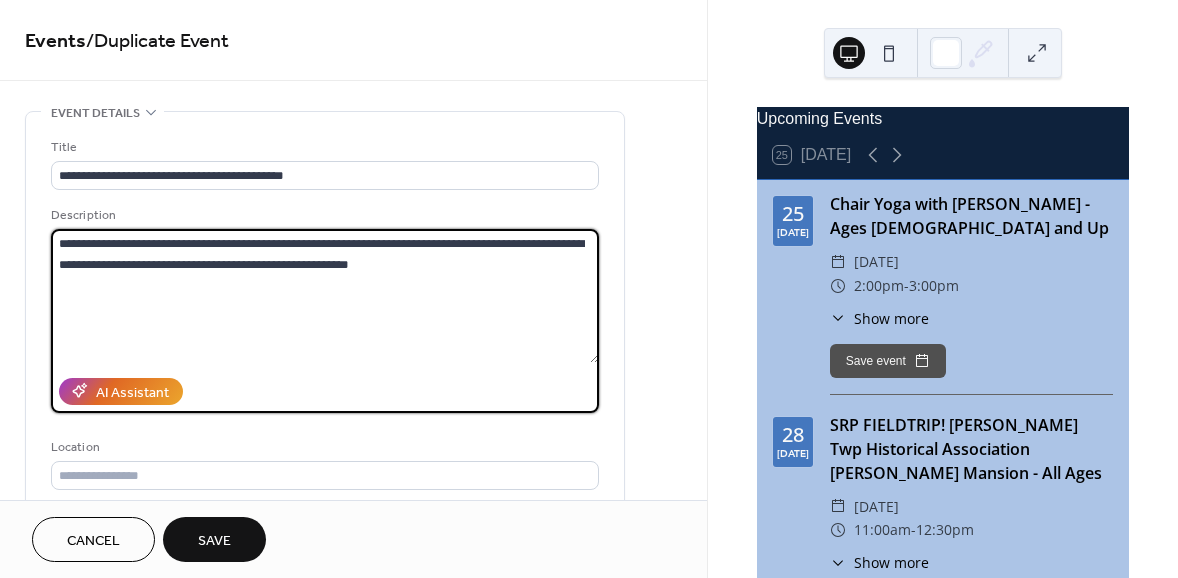 click on "**********" at bounding box center [325, 296] 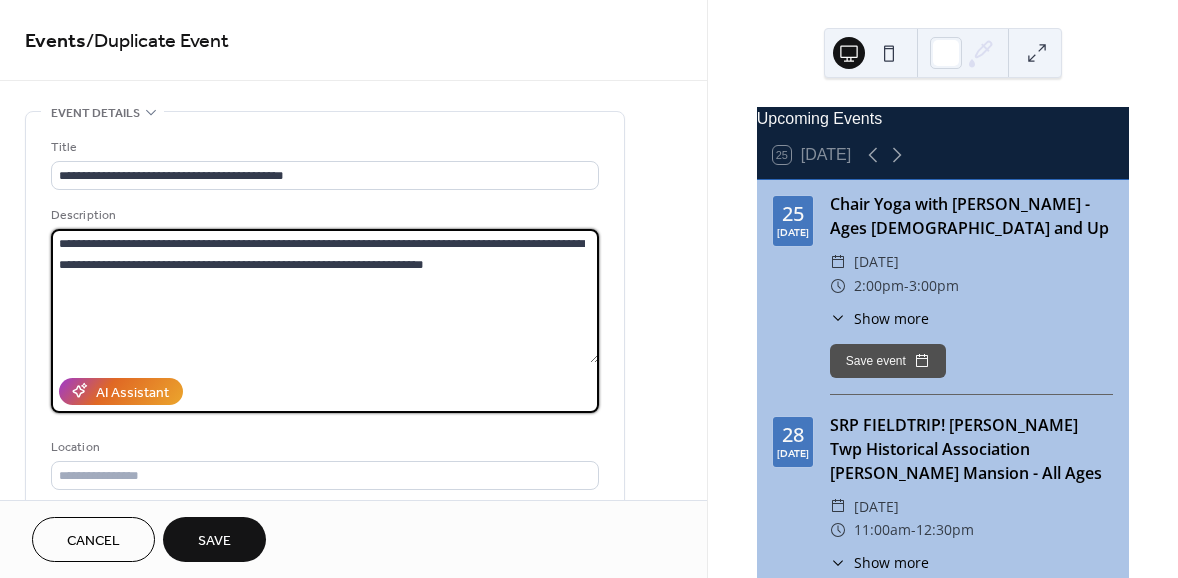 click on "**********" at bounding box center [325, 296] 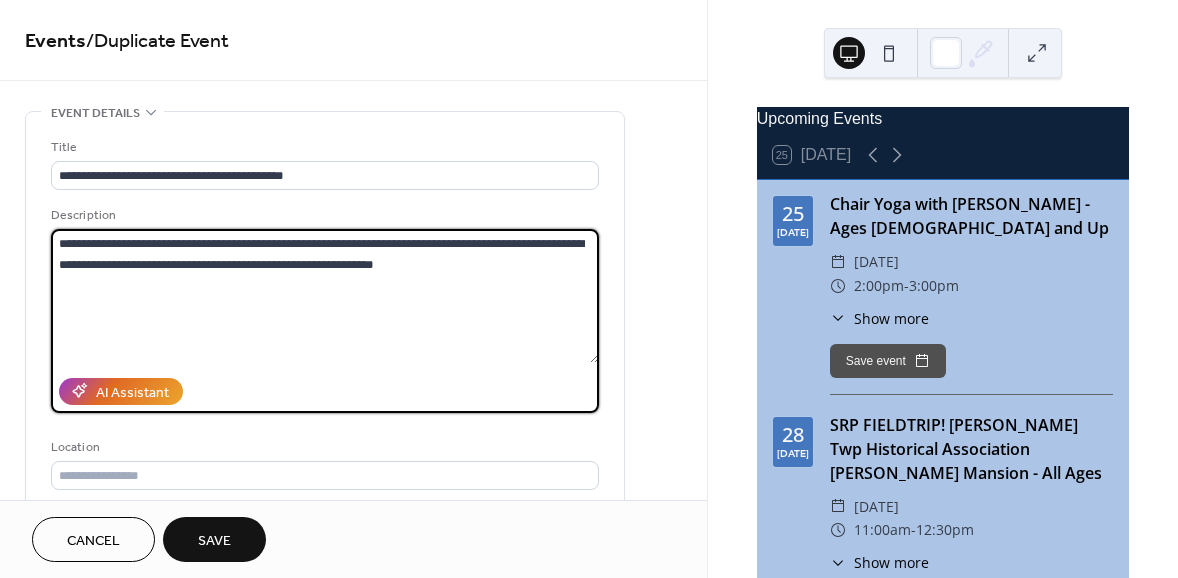 click on "**********" at bounding box center [325, 296] 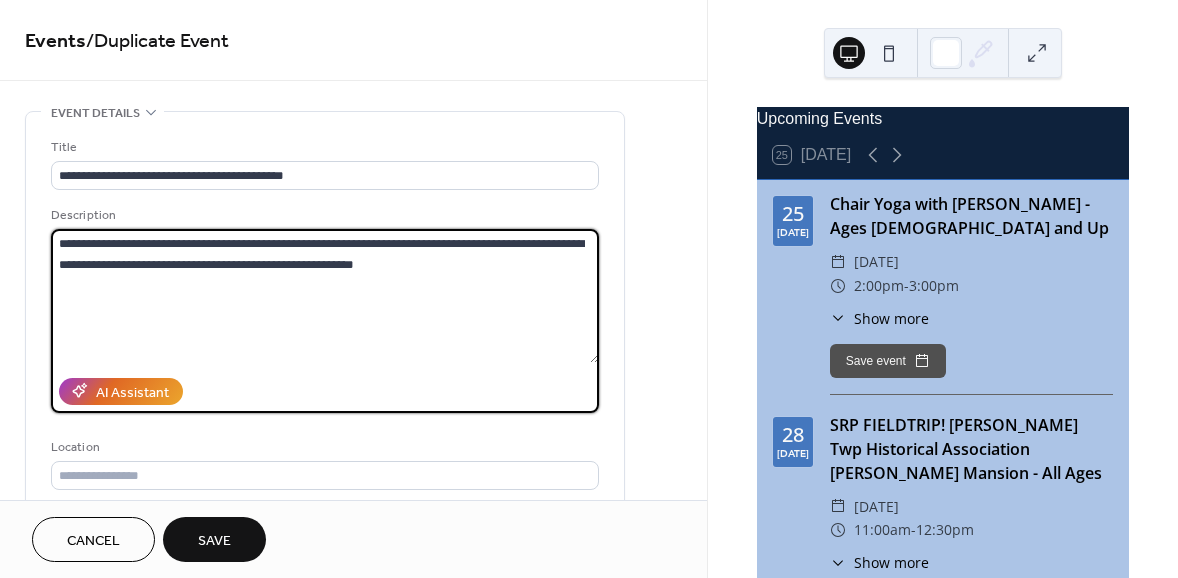 click on "**********" at bounding box center (325, 296) 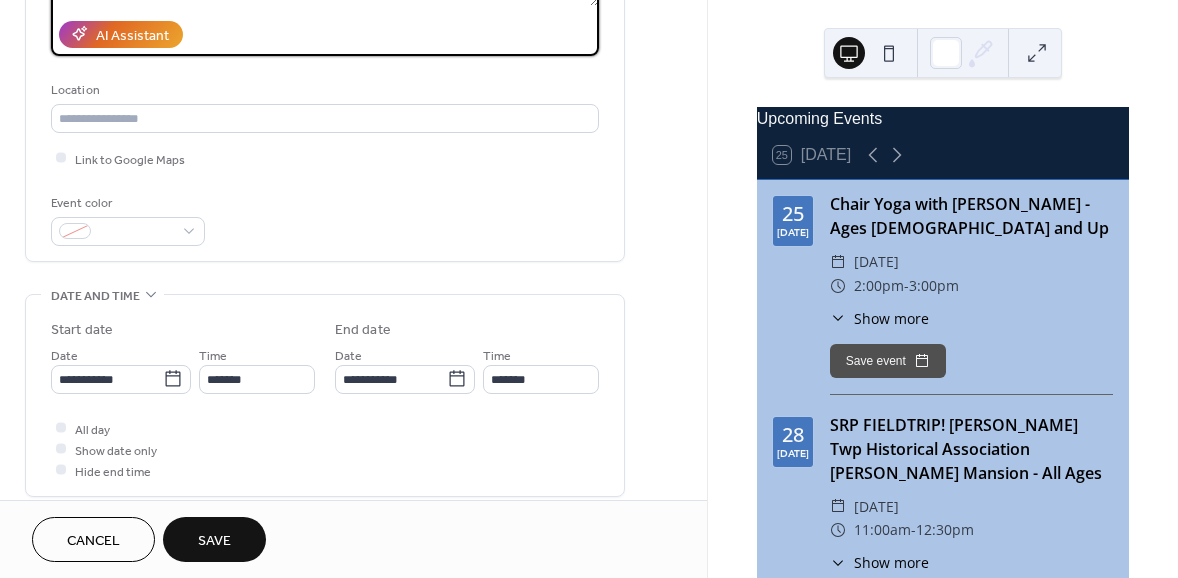 scroll, scrollTop: 363, scrollLeft: 0, axis: vertical 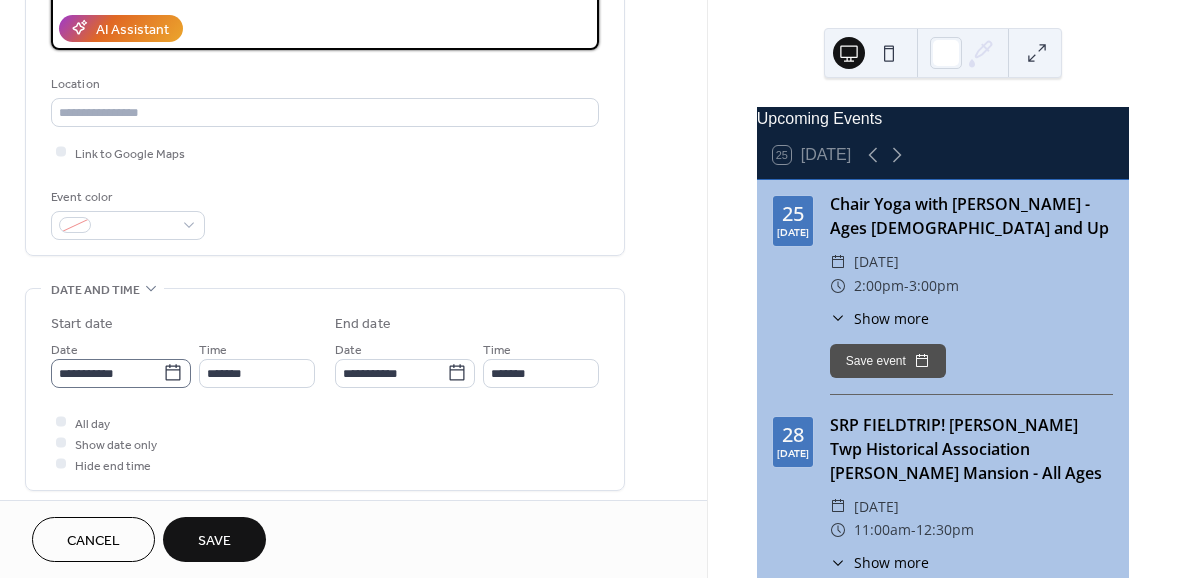 type on "**********" 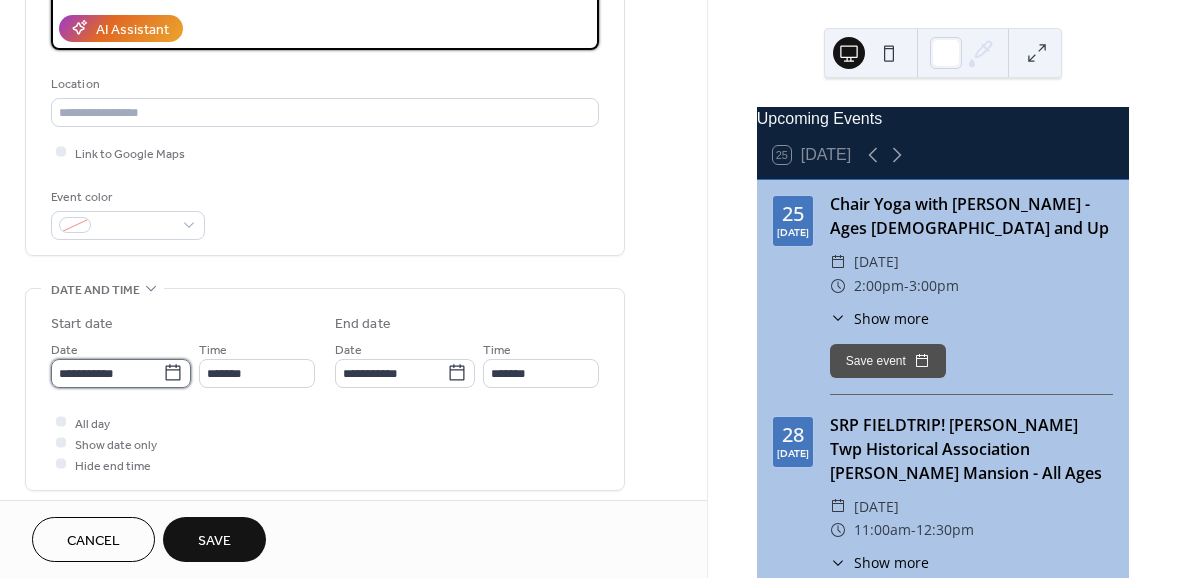 click on "**********" at bounding box center (107, 373) 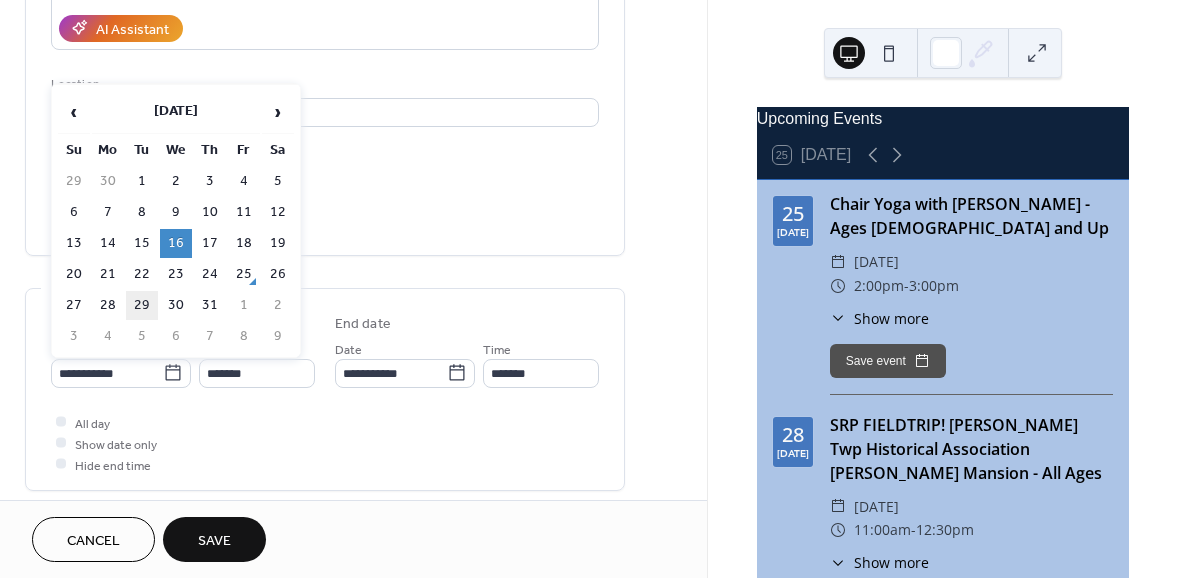 click on "29" at bounding box center [142, 305] 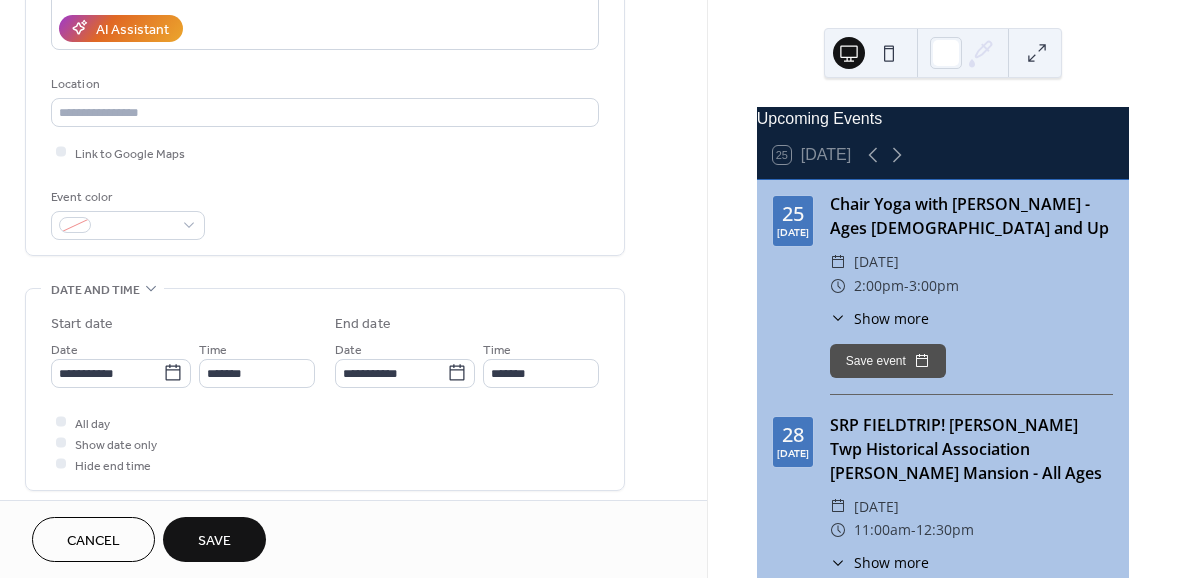 click on "Save" at bounding box center (214, 541) 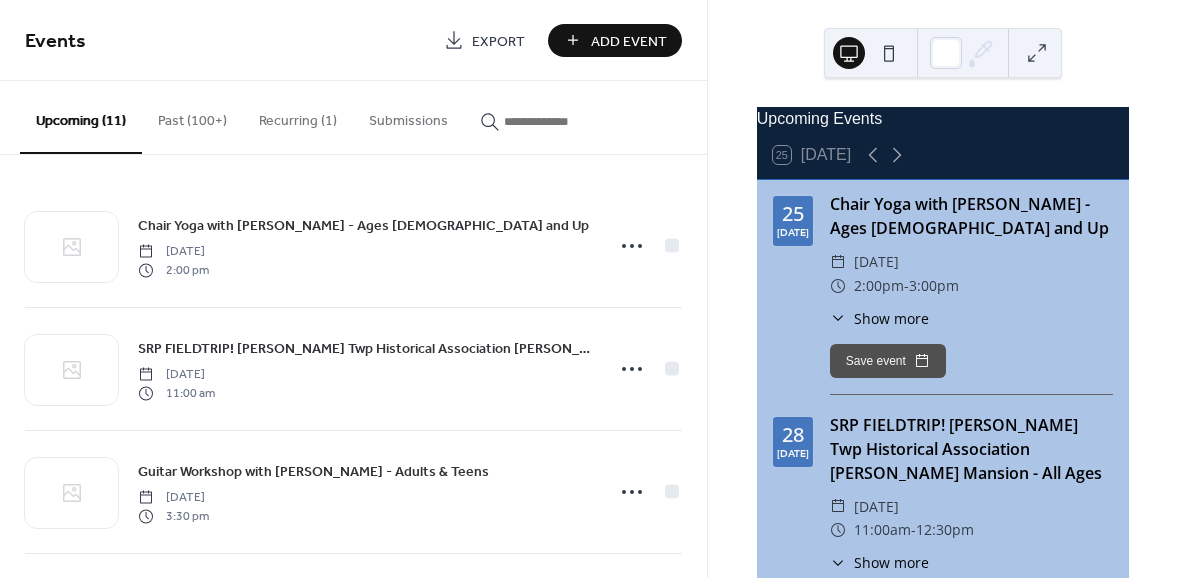 click at bounding box center (552, 121) 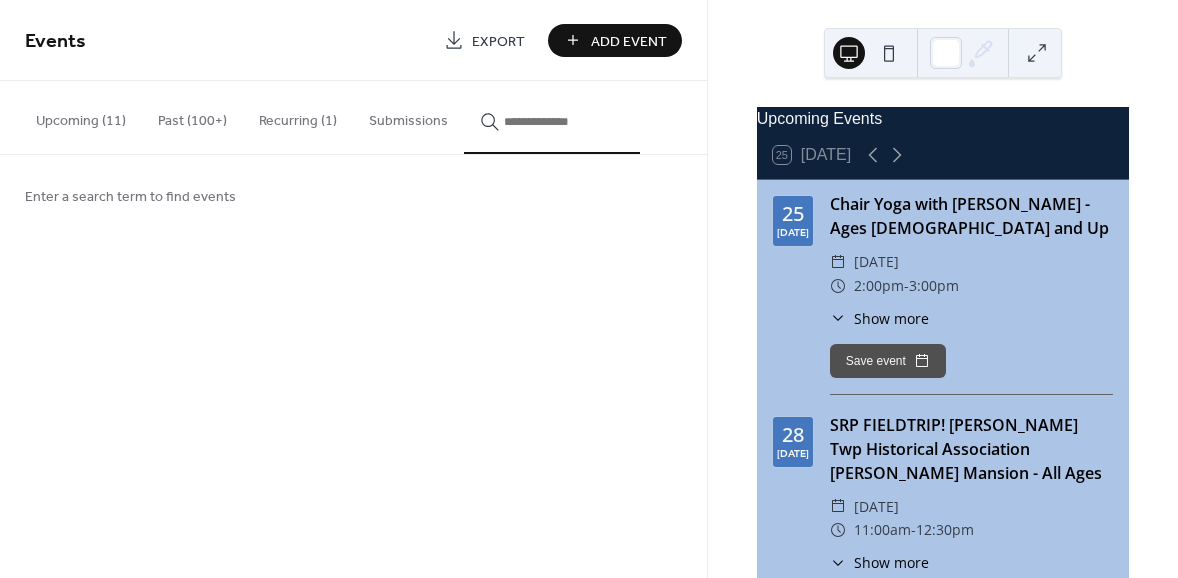 type 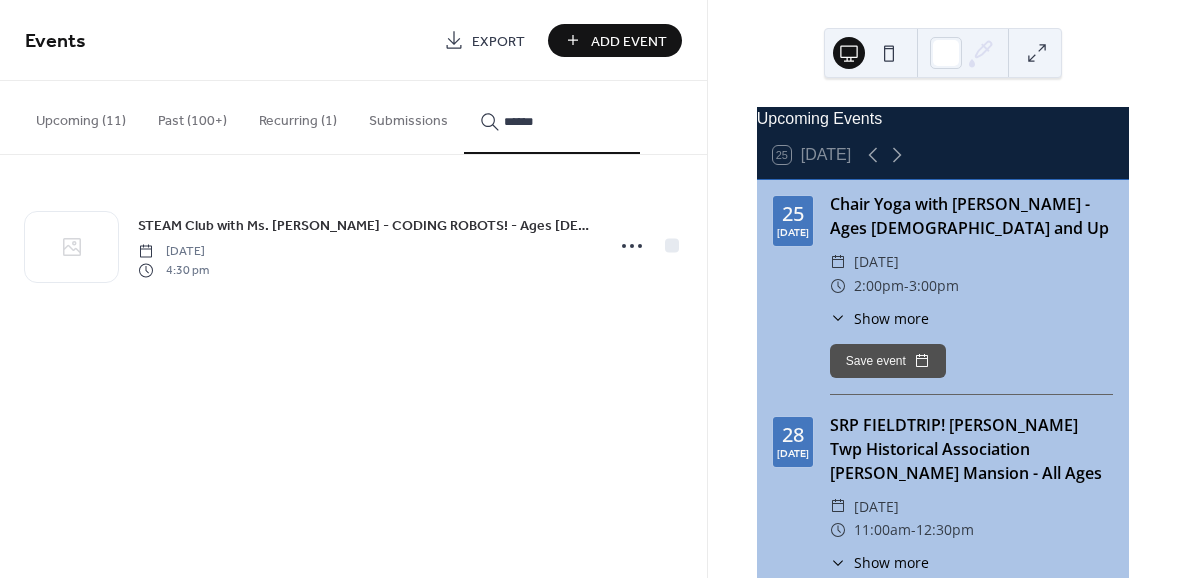 click on "*******" at bounding box center (552, 117) 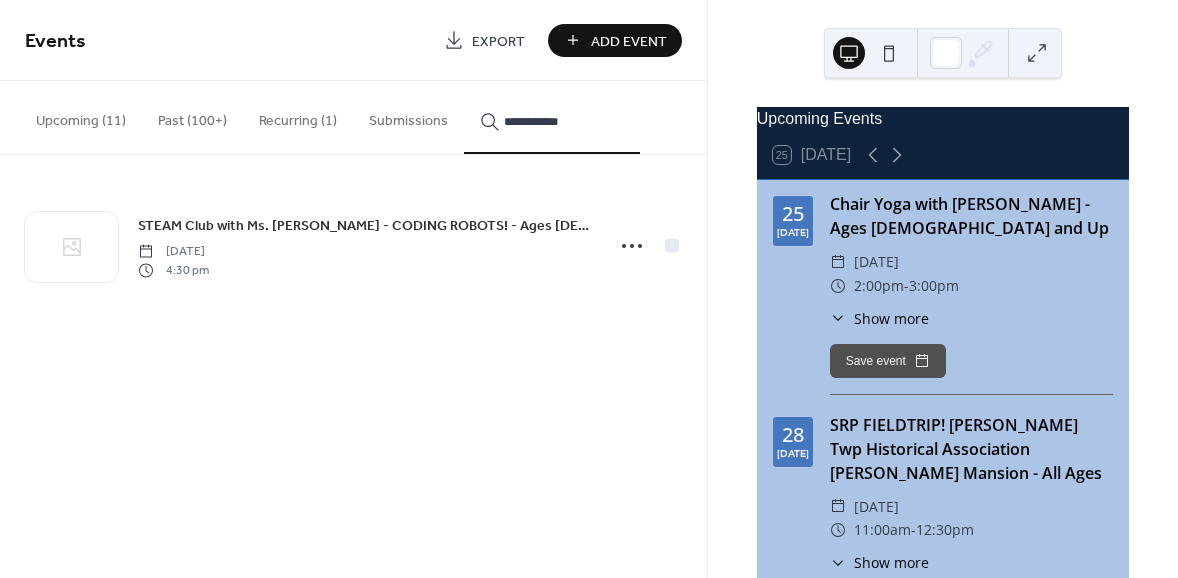 type on "**********" 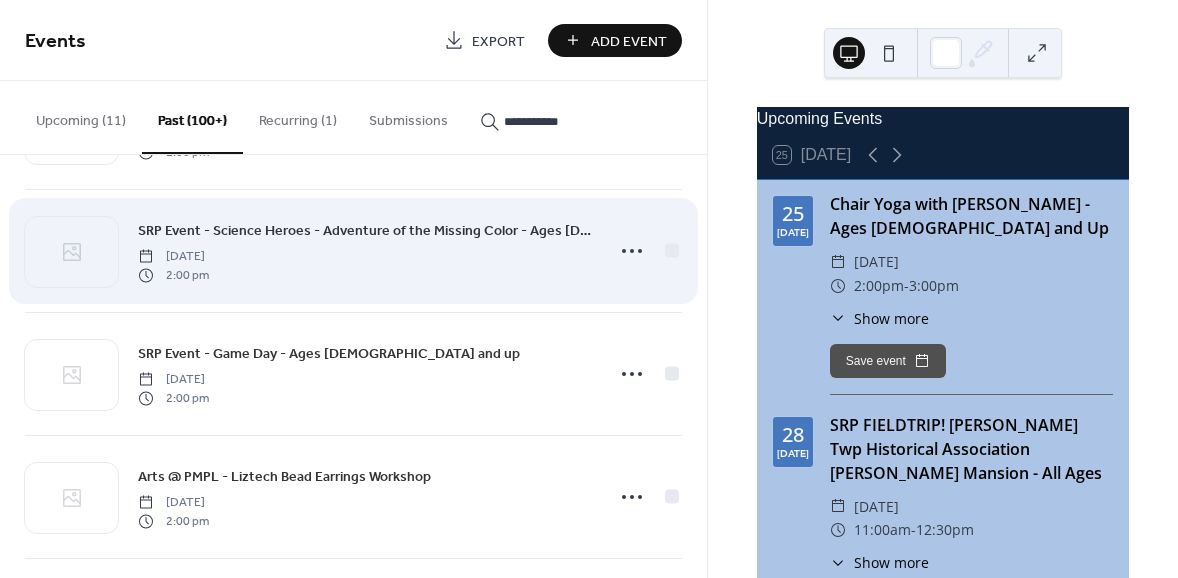scroll, scrollTop: 90, scrollLeft: 0, axis: vertical 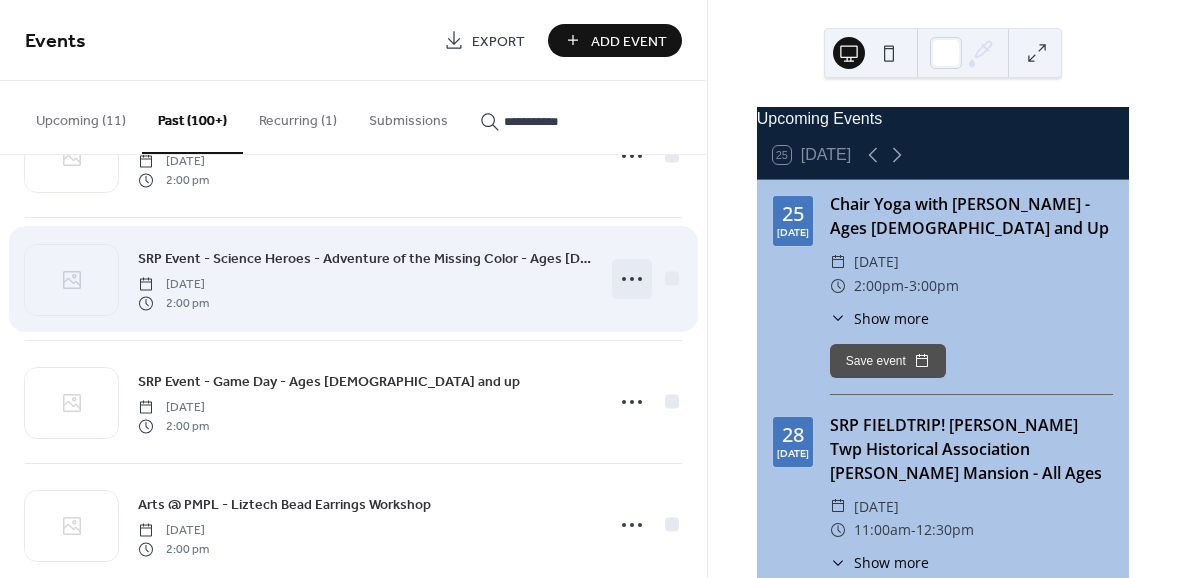 click 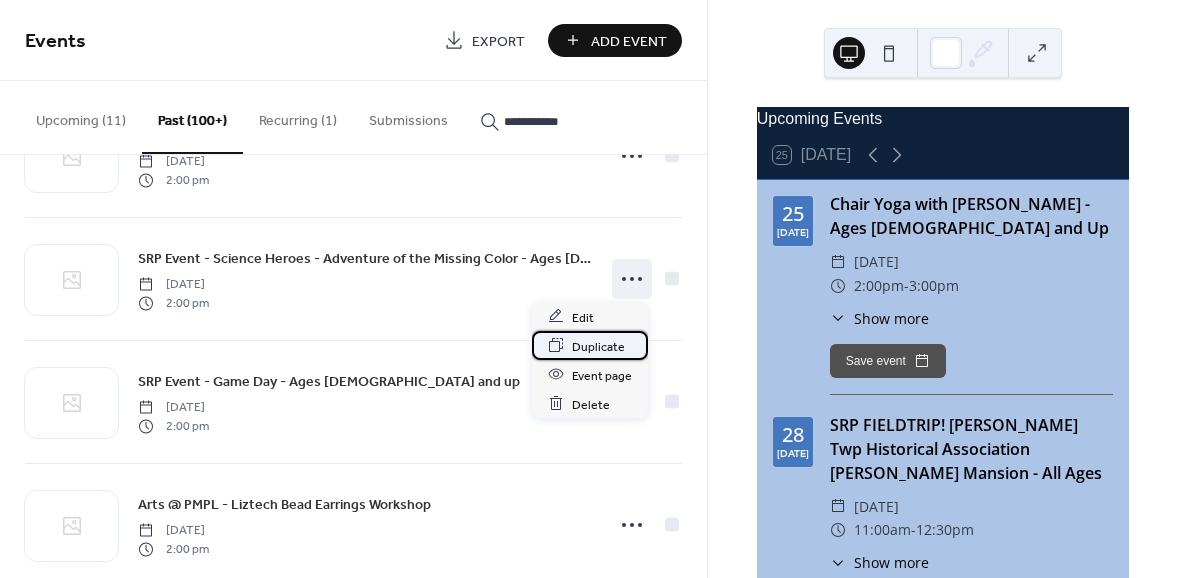 click on "Duplicate" at bounding box center (598, 346) 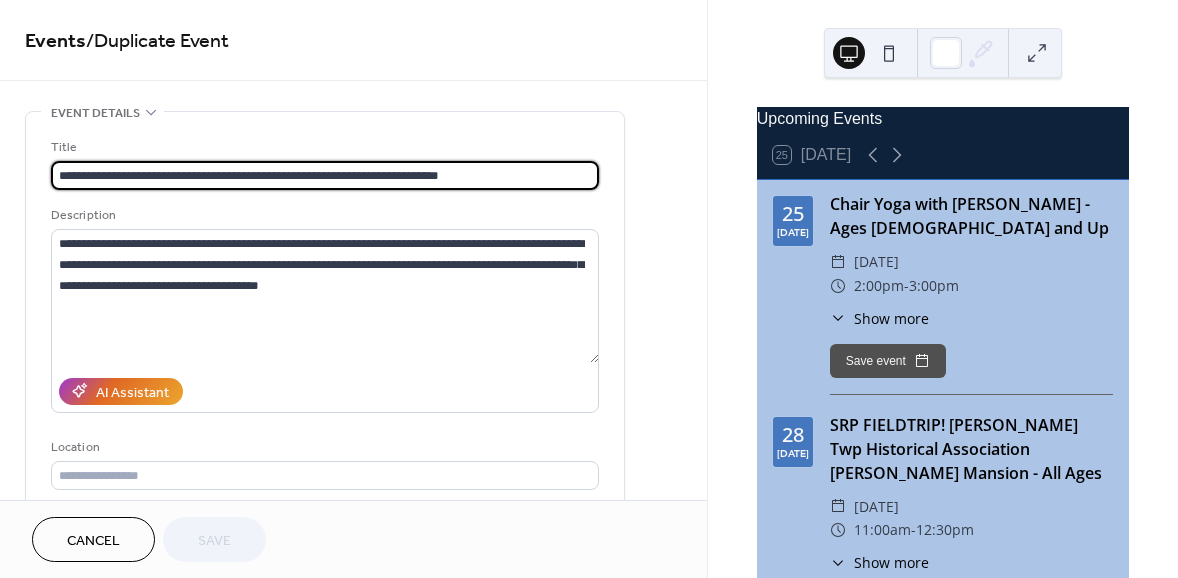 scroll, scrollTop: 0, scrollLeft: 0, axis: both 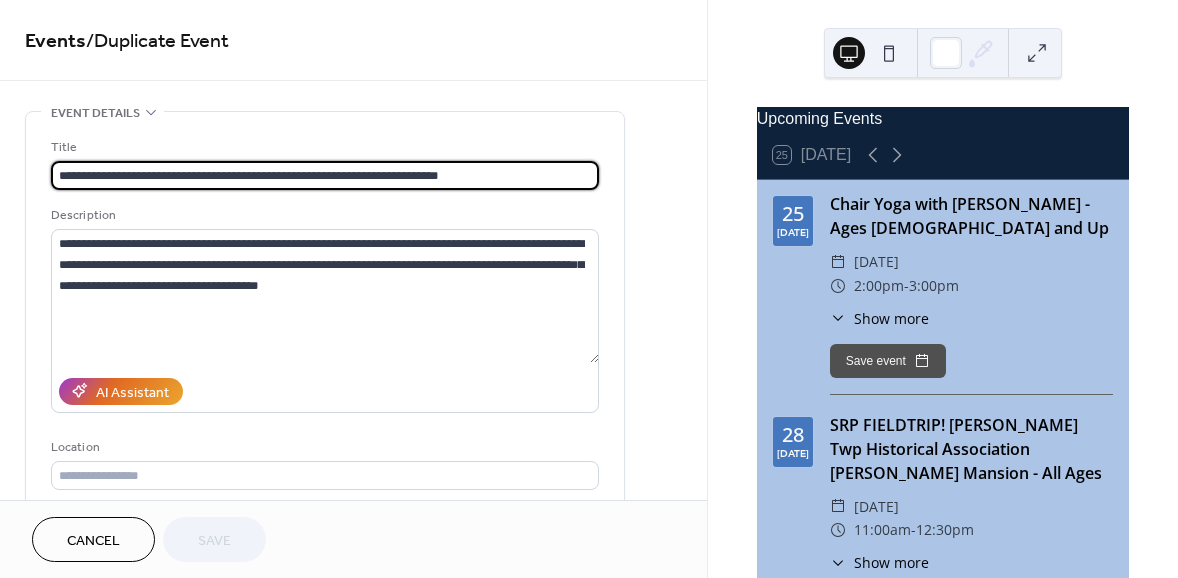 drag, startPoint x: 123, startPoint y: 171, endPoint x: 378, endPoint y: 182, distance: 255.23715 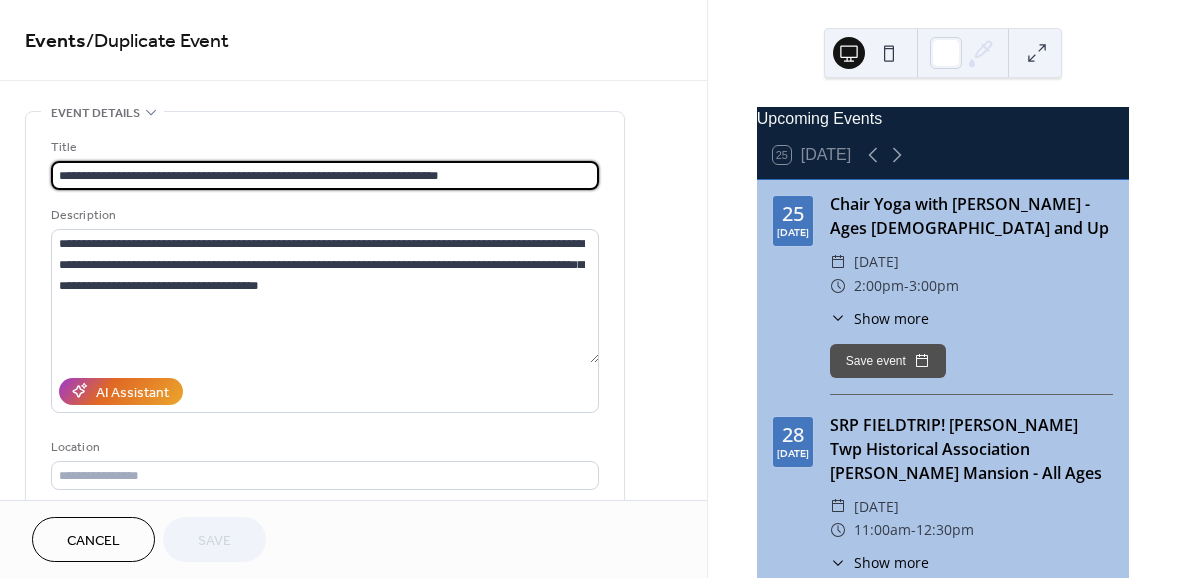 click on "**********" at bounding box center (325, 175) 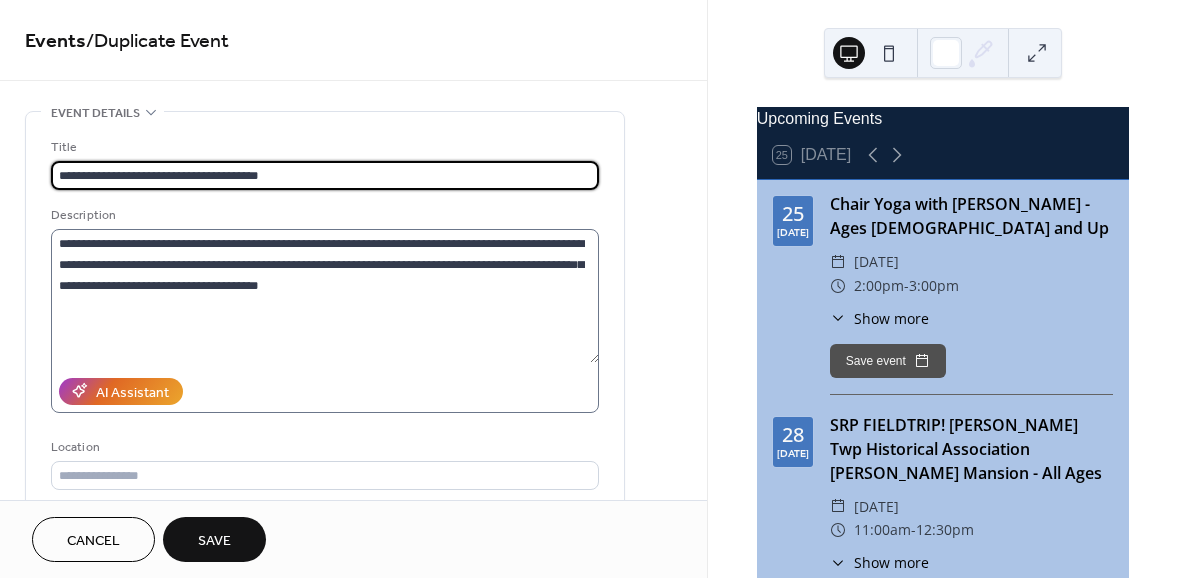 type on "**********" 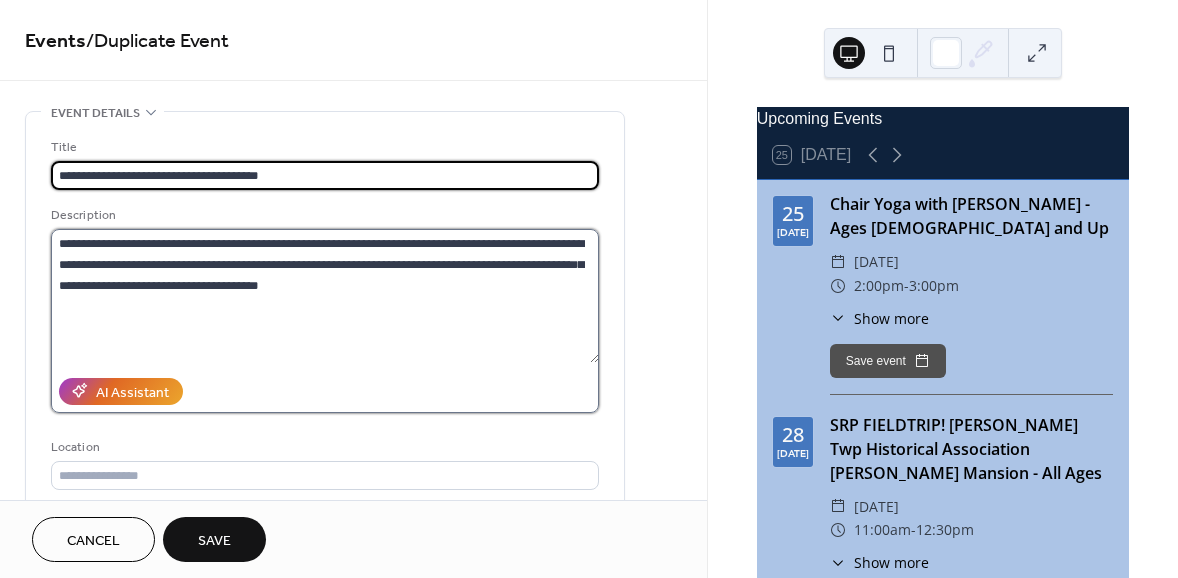 scroll, scrollTop: 0, scrollLeft: 0, axis: both 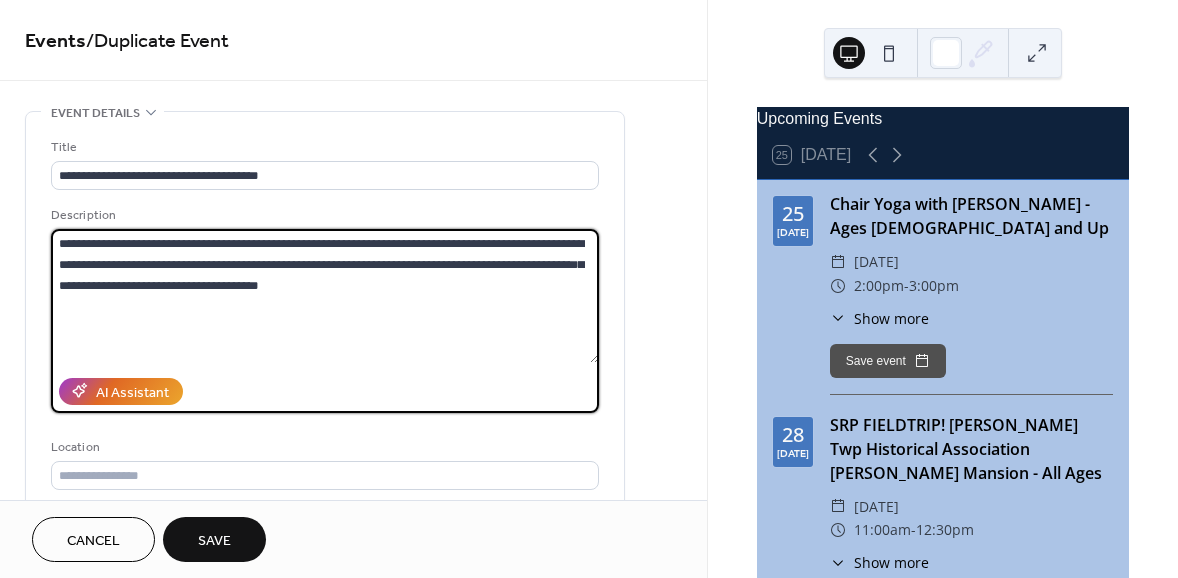 drag, startPoint x: 59, startPoint y: 244, endPoint x: 302, endPoint y: 270, distance: 244.387 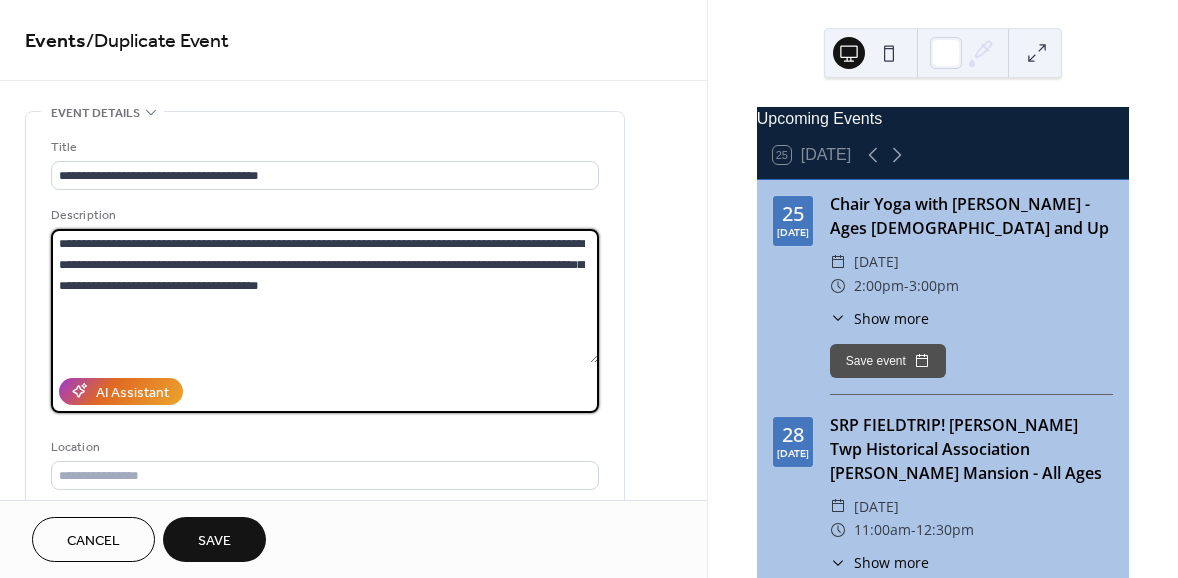 click on "**********" at bounding box center (325, 296) 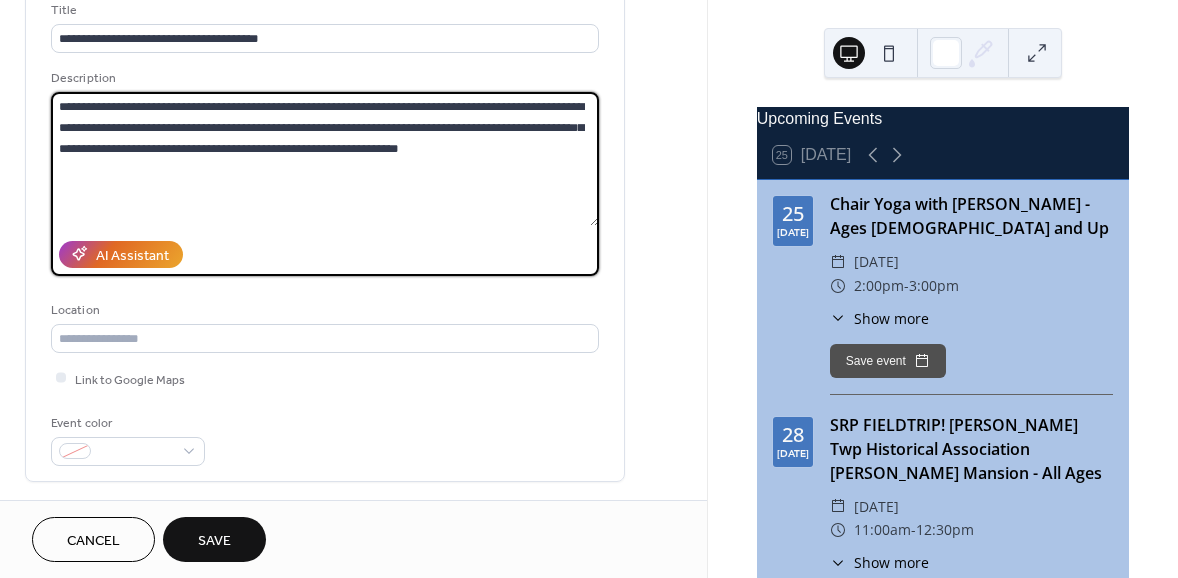 scroll, scrollTop: 272, scrollLeft: 0, axis: vertical 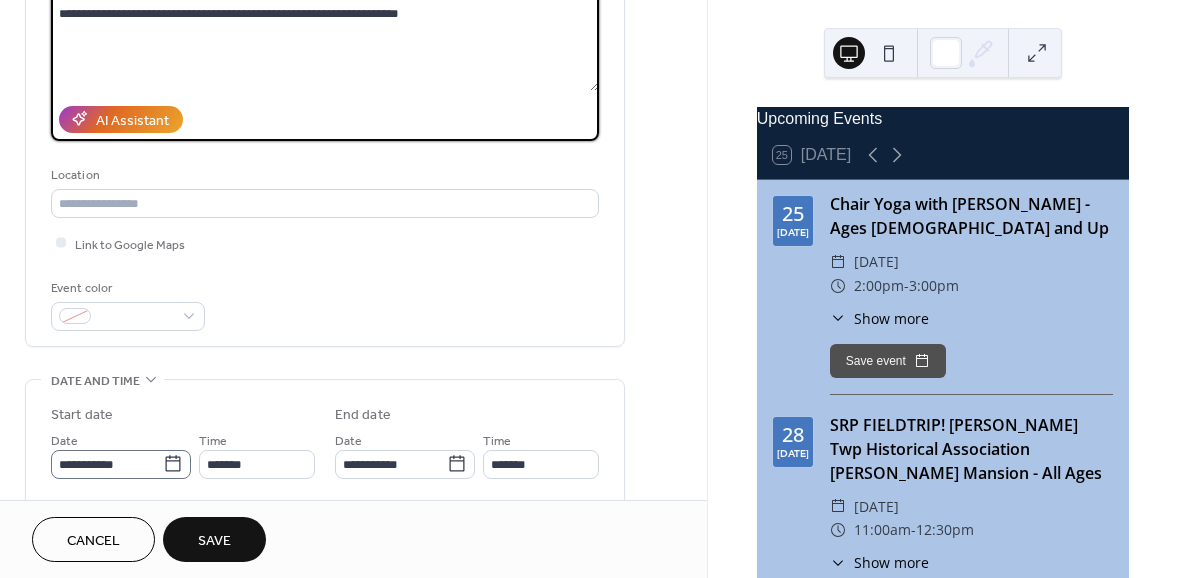 type on "**********" 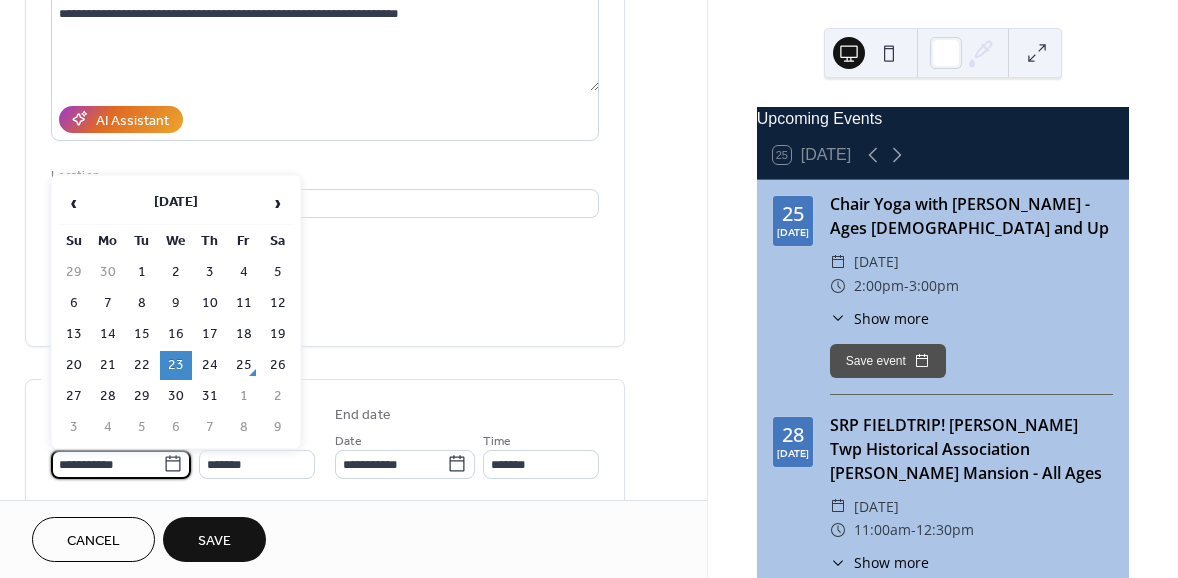 click on "**********" at bounding box center [107, 464] 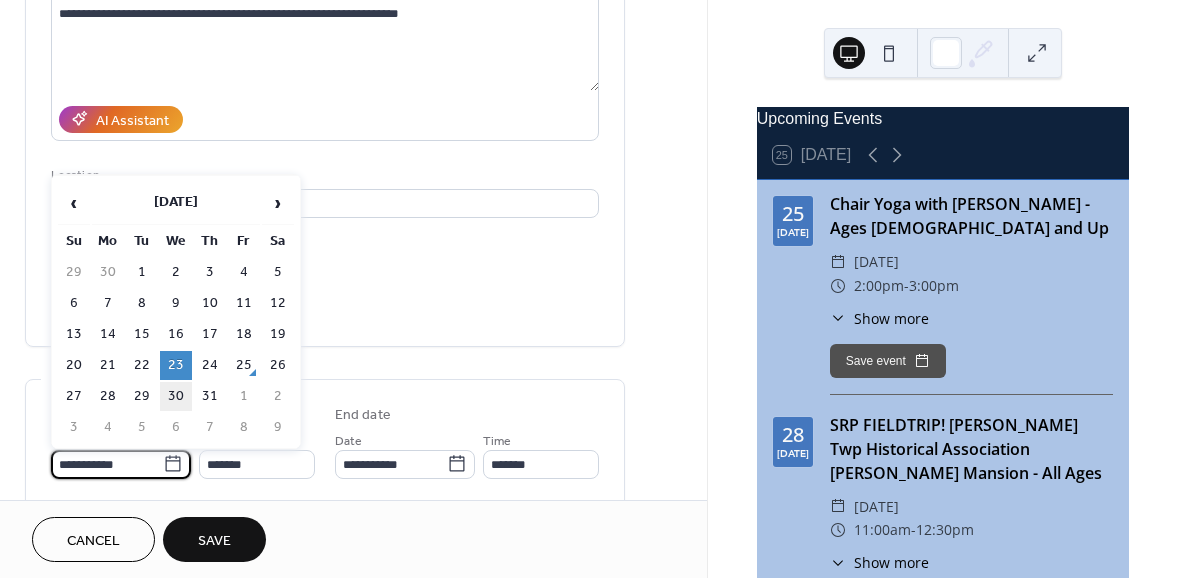 click on "30" at bounding box center [176, 396] 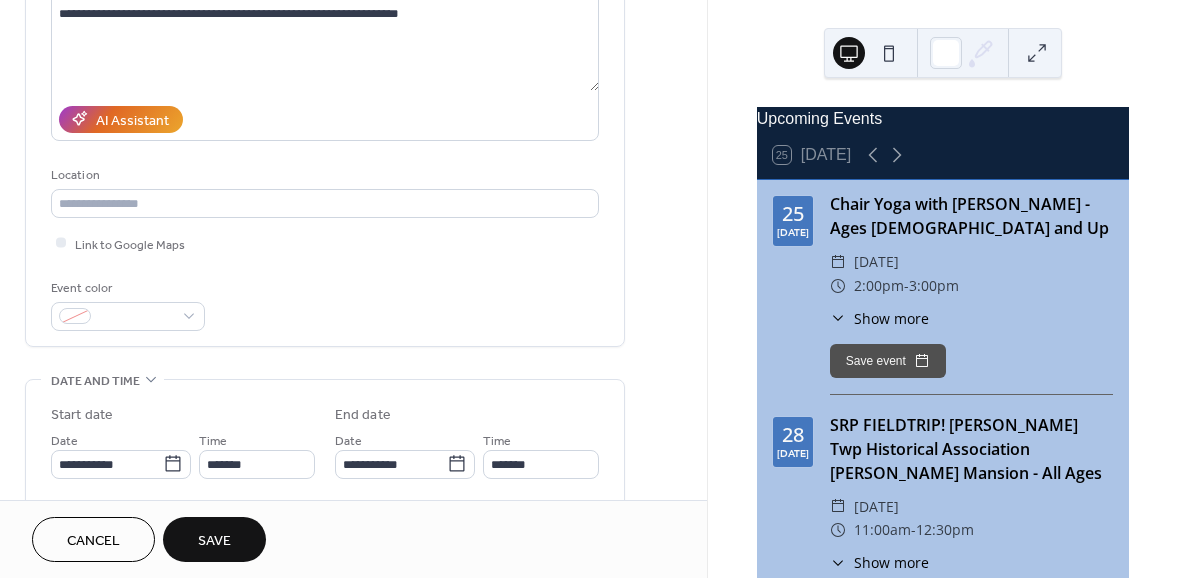 click on "Save" at bounding box center (214, 539) 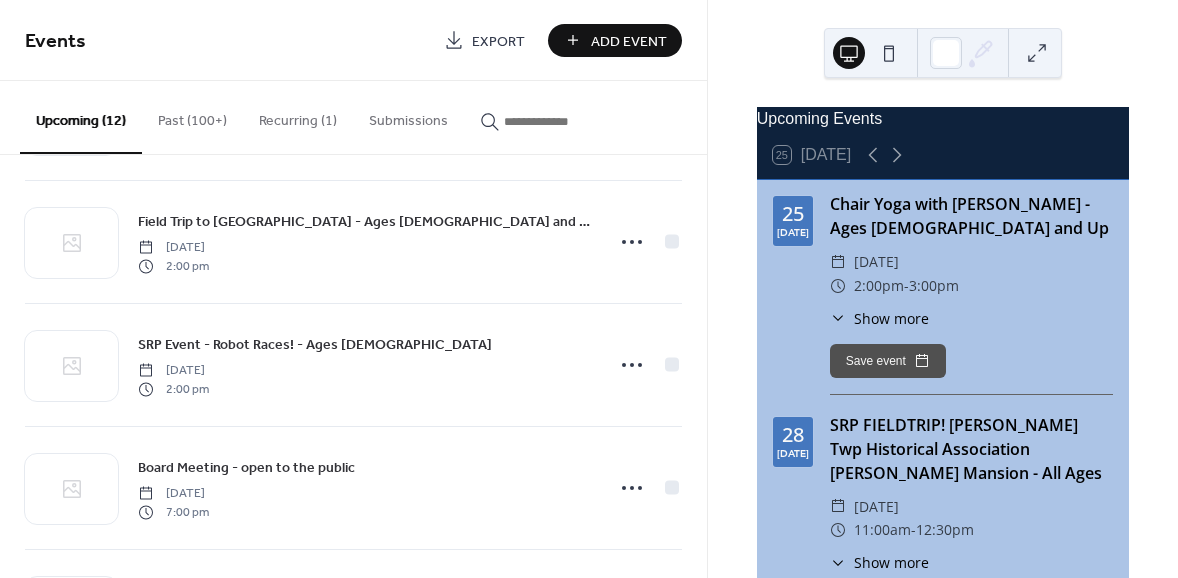scroll, scrollTop: 545, scrollLeft: 0, axis: vertical 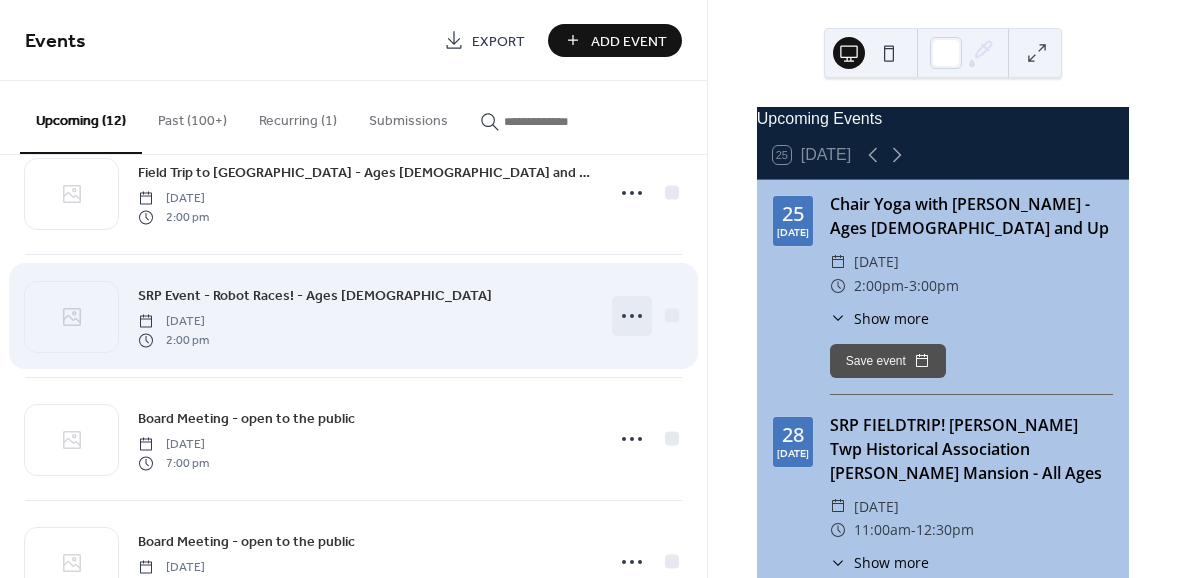 click 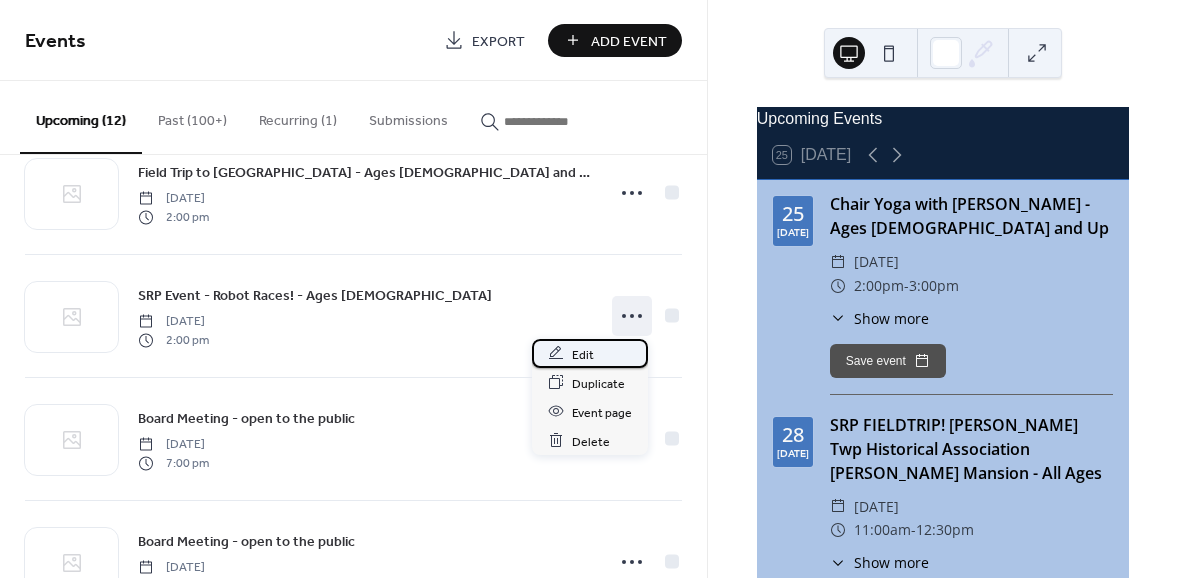 click on "Edit" at bounding box center [590, 353] 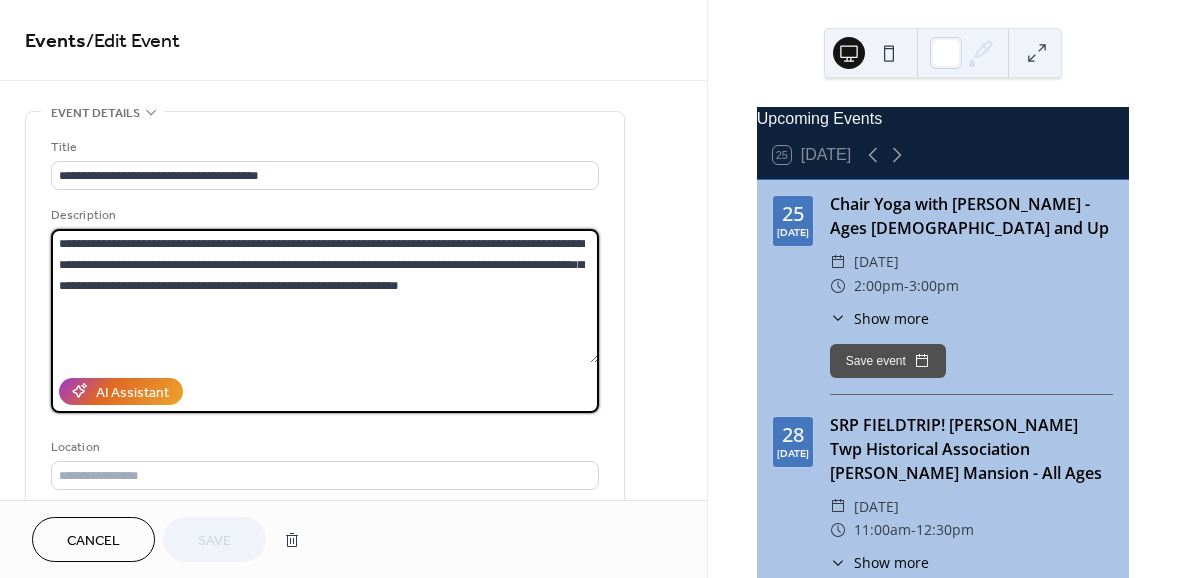 click on "**********" at bounding box center (325, 296) 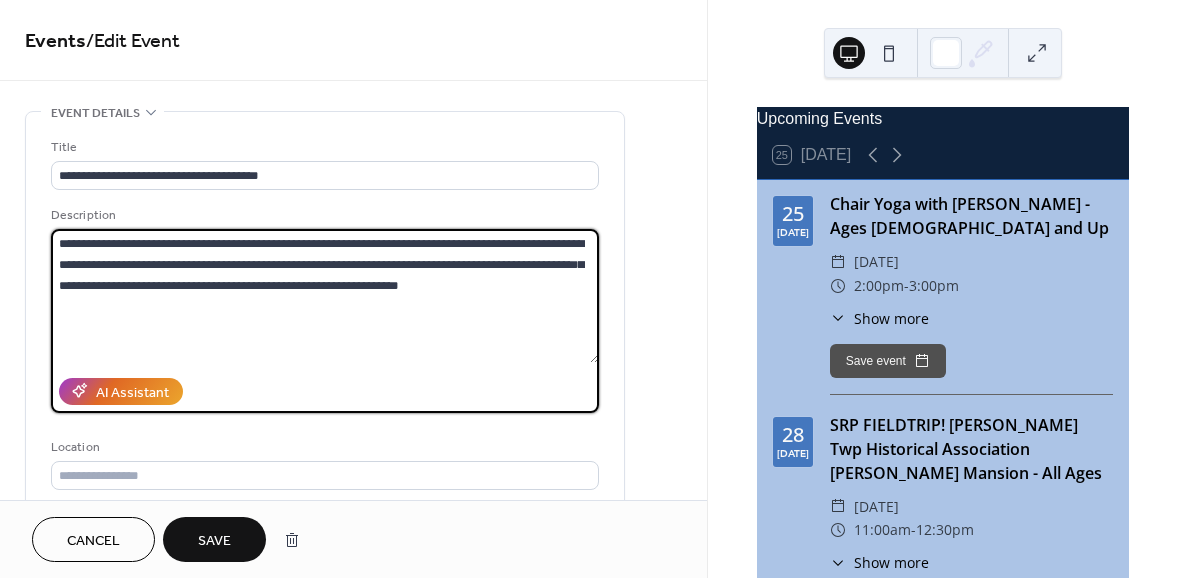 click on "**********" at bounding box center (325, 296) 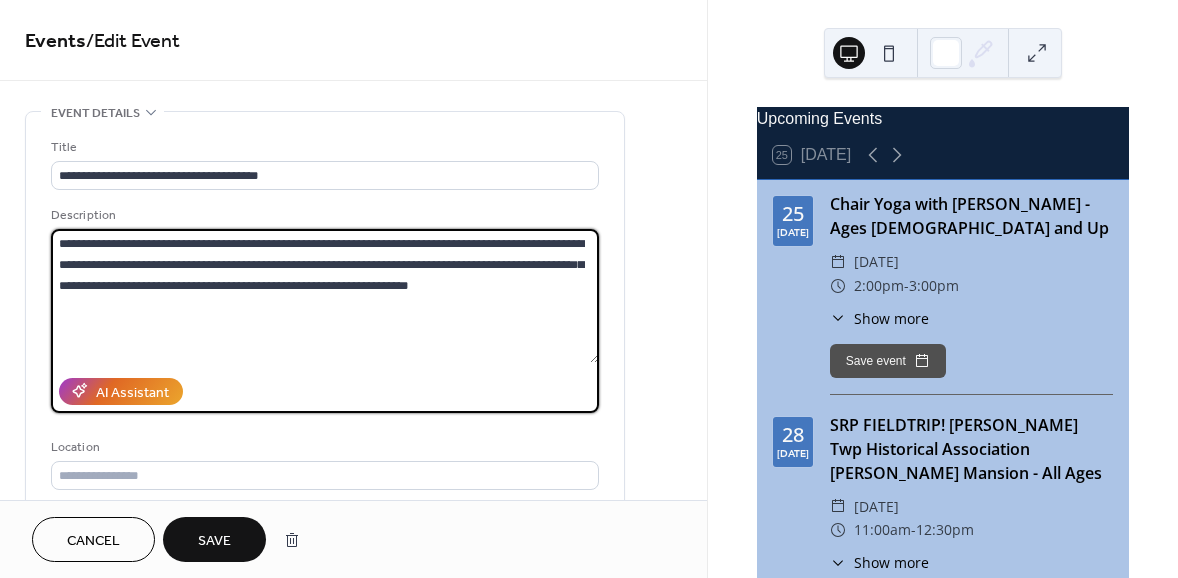 type on "**********" 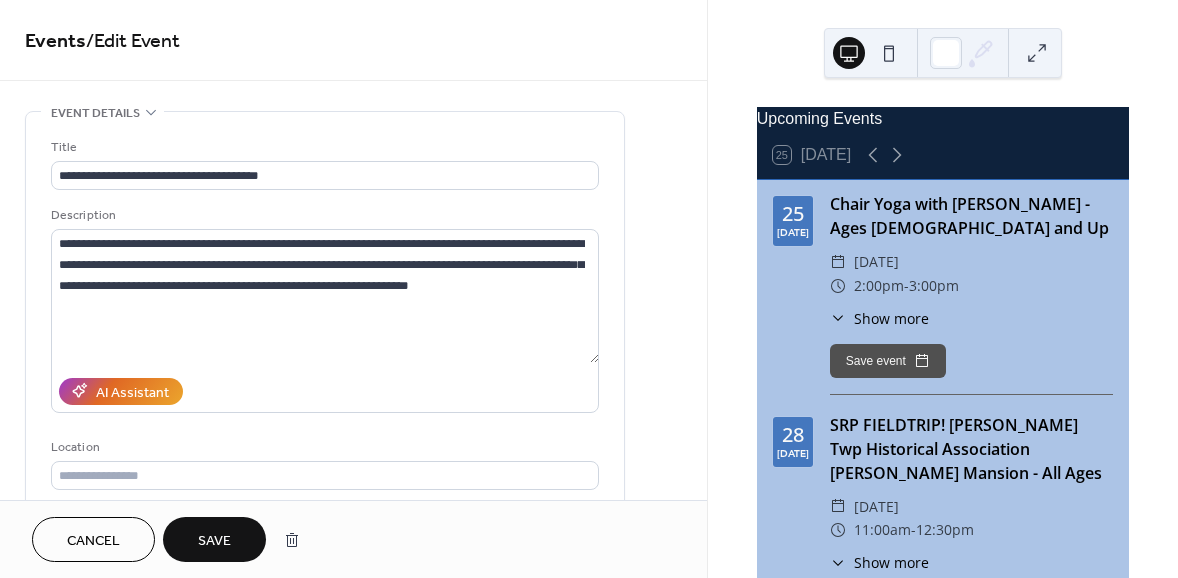 click on "Save" at bounding box center (214, 541) 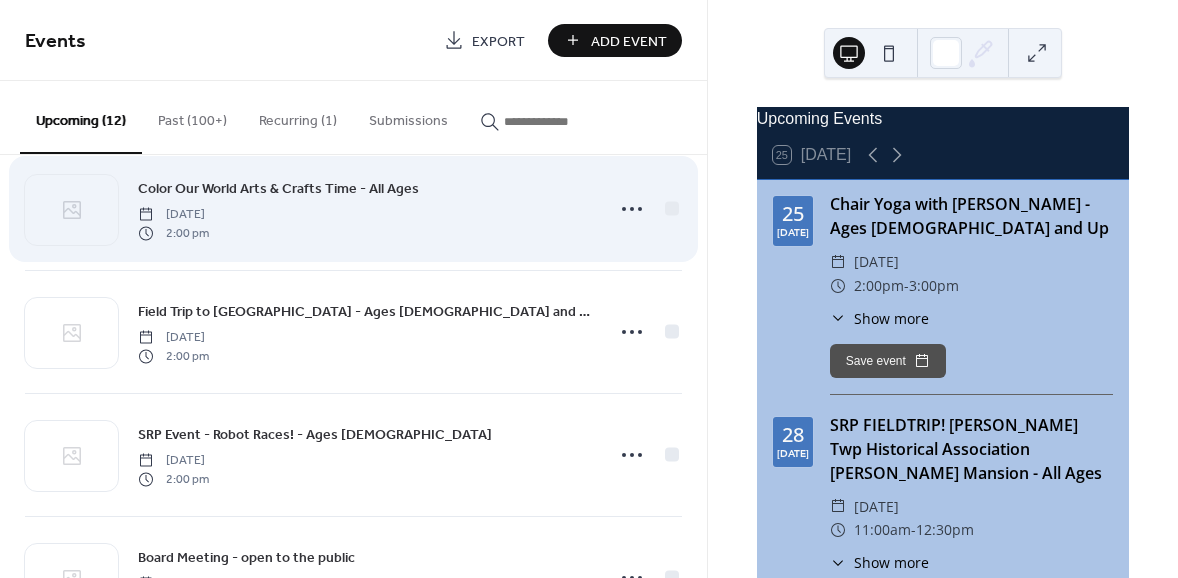 scroll, scrollTop: 454, scrollLeft: 0, axis: vertical 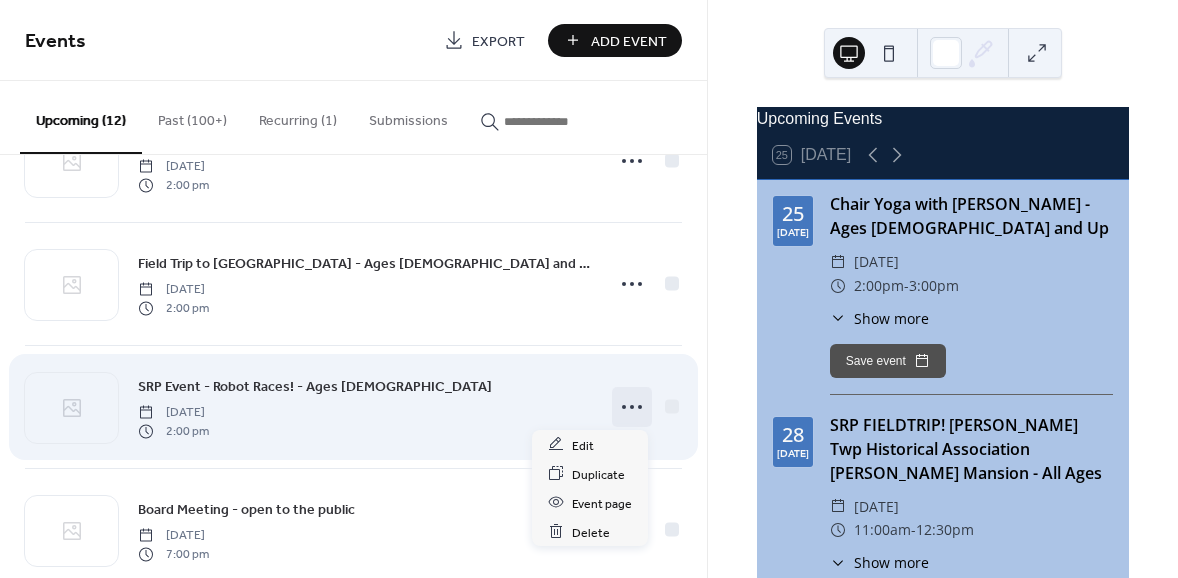 click 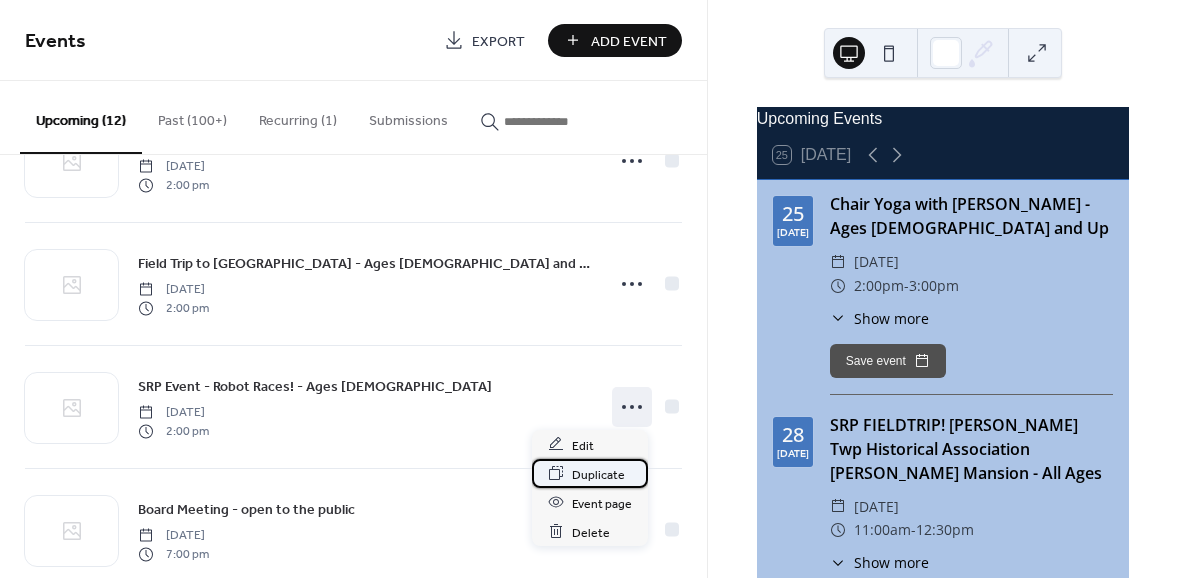 click on "Duplicate" at bounding box center [598, 474] 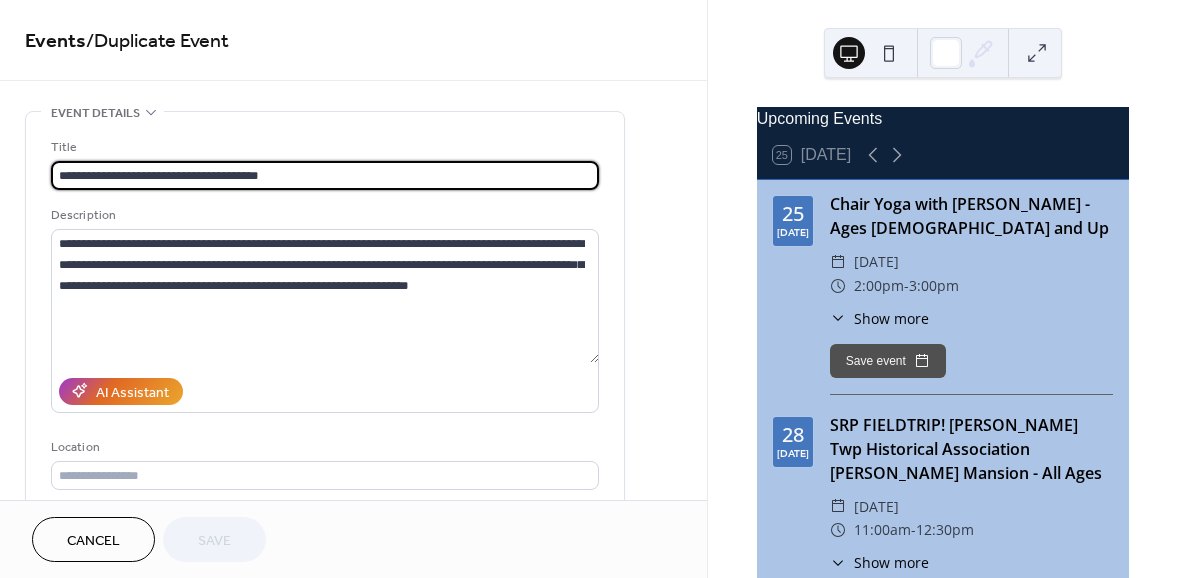 click on "**********" at bounding box center [325, 175] 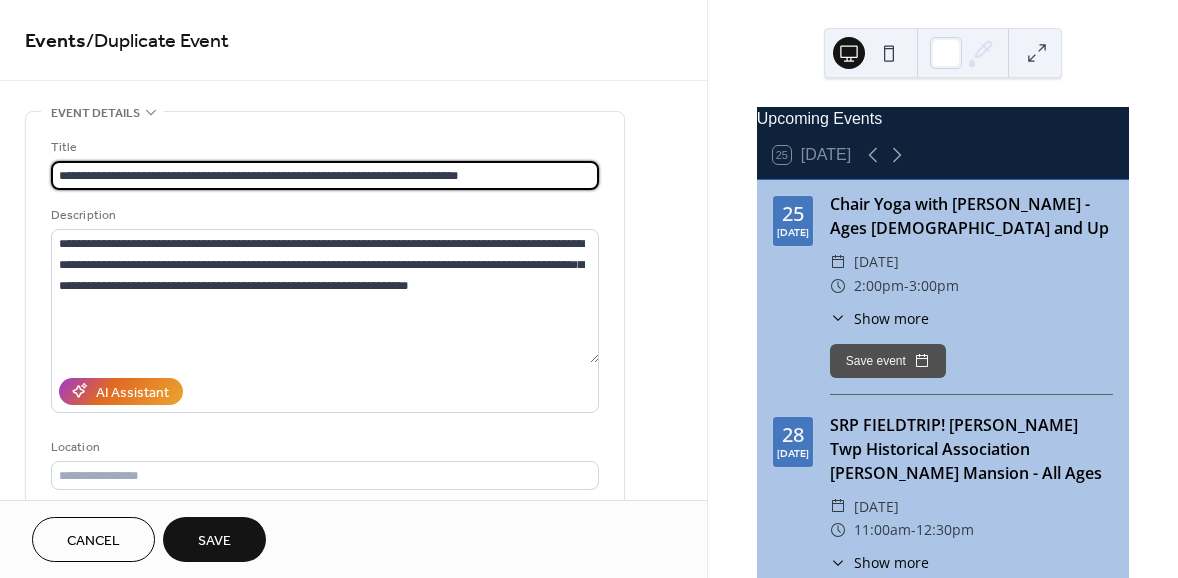 drag, startPoint x: 423, startPoint y: 176, endPoint x: 482, endPoint y: 174, distance: 59.03389 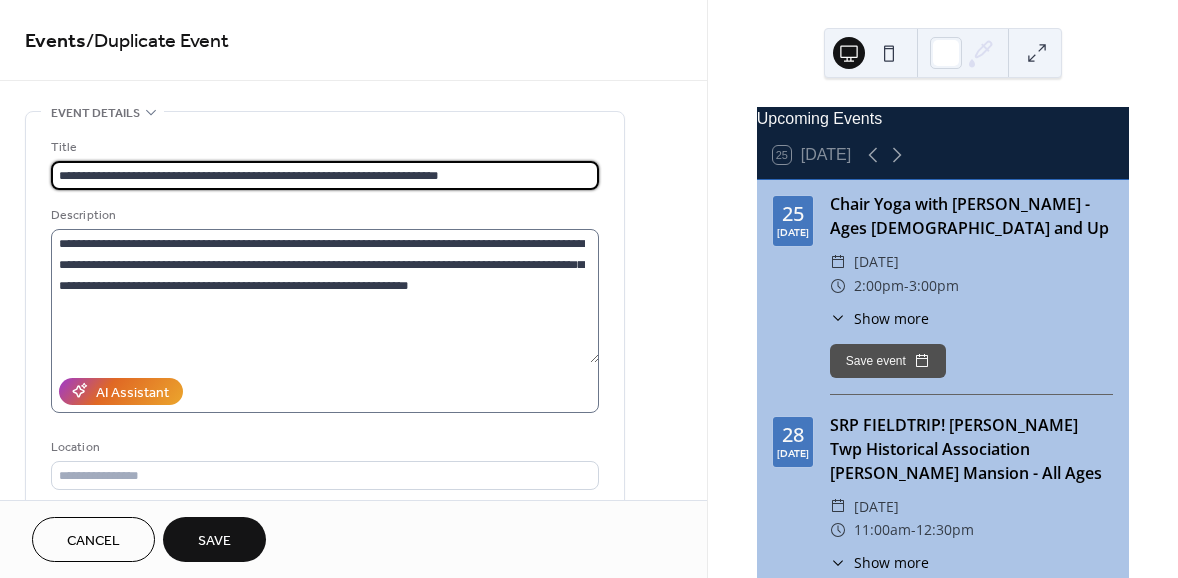 type on "**********" 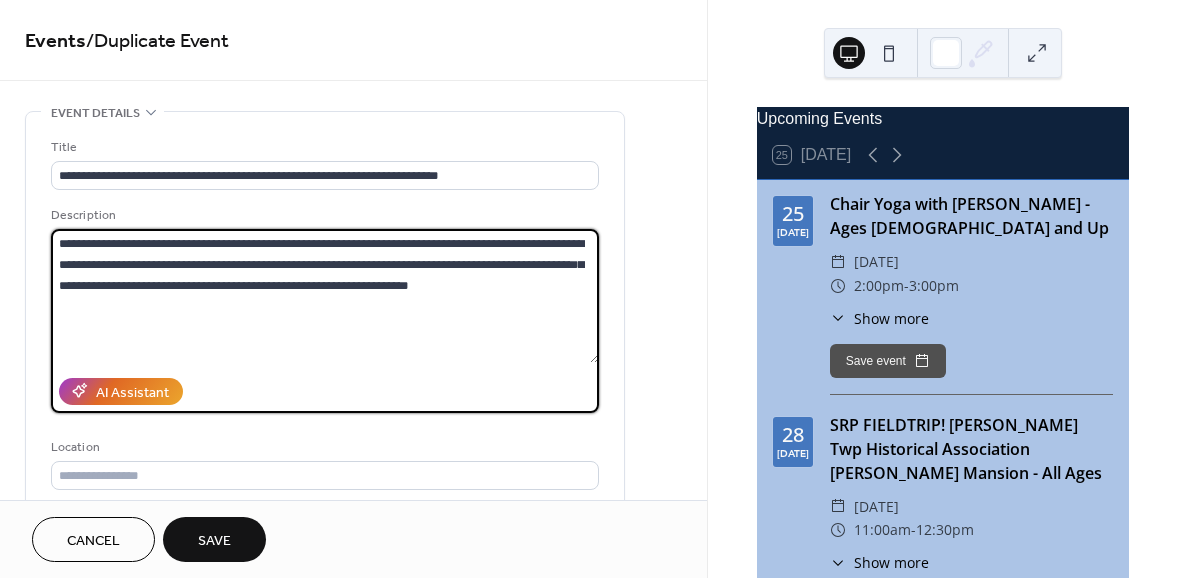 drag, startPoint x: 218, startPoint y: 238, endPoint x: 431, endPoint y: 261, distance: 214.23819 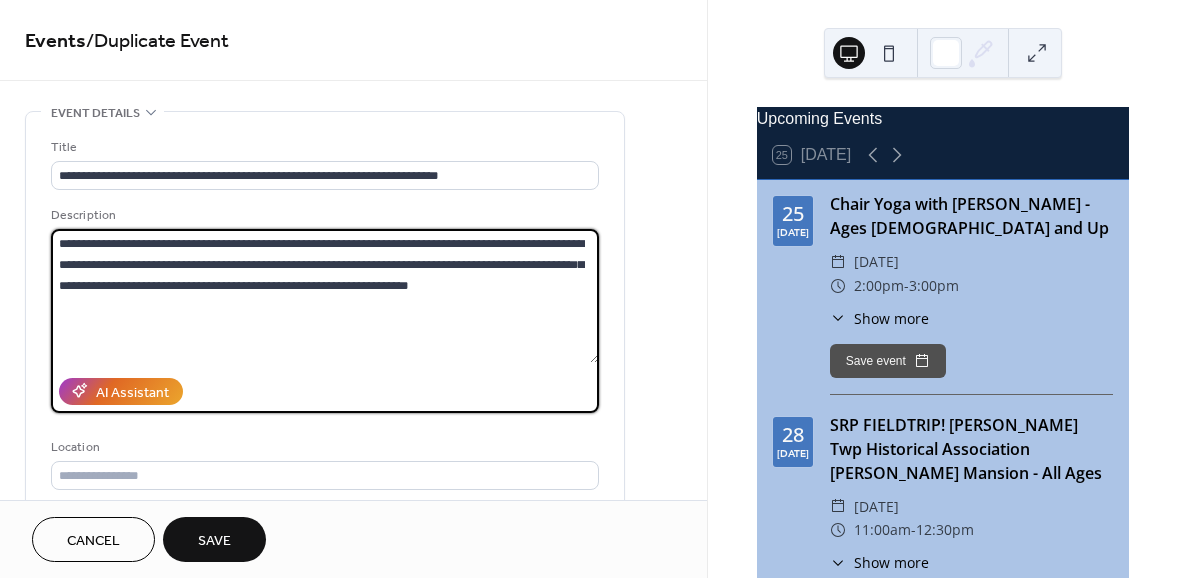 click on "**********" at bounding box center [325, 296] 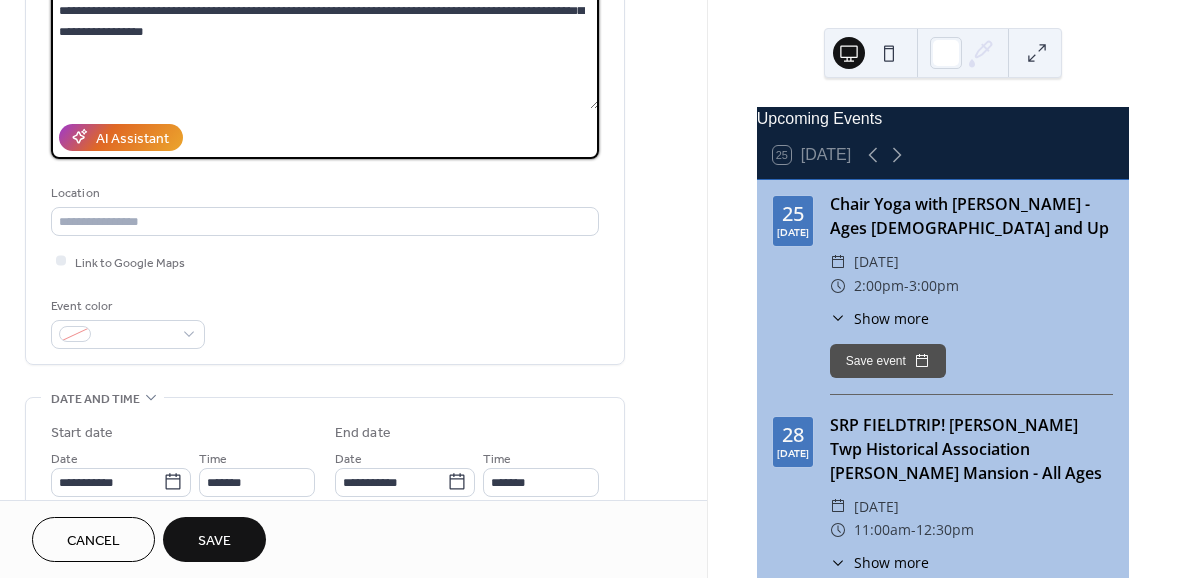 scroll, scrollTop: 272, scrollLeft: 0, axis: vertical 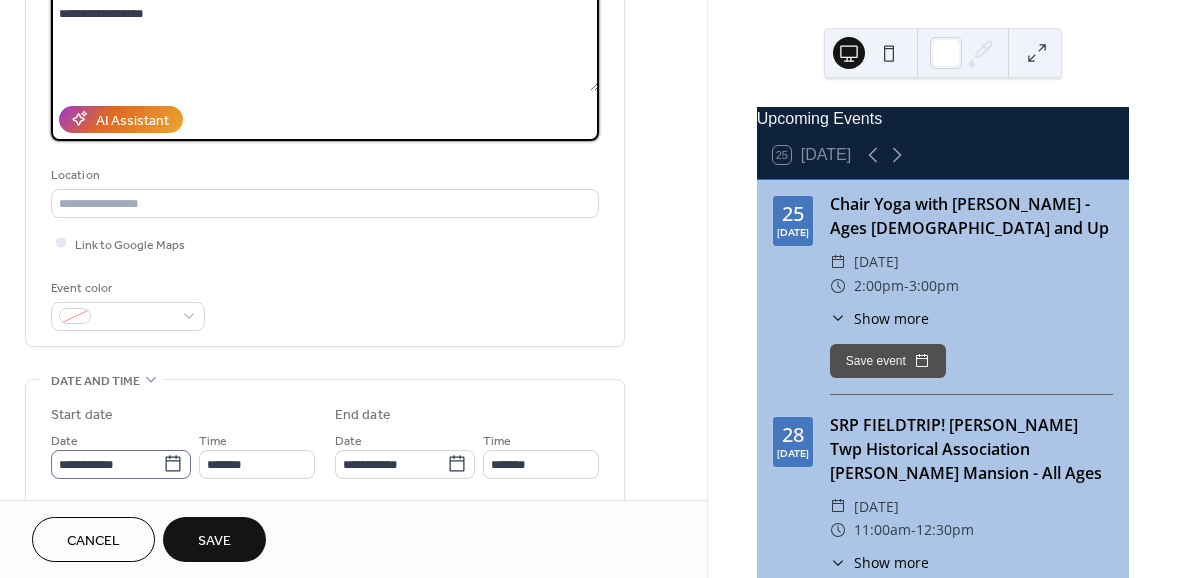 type on "**********" 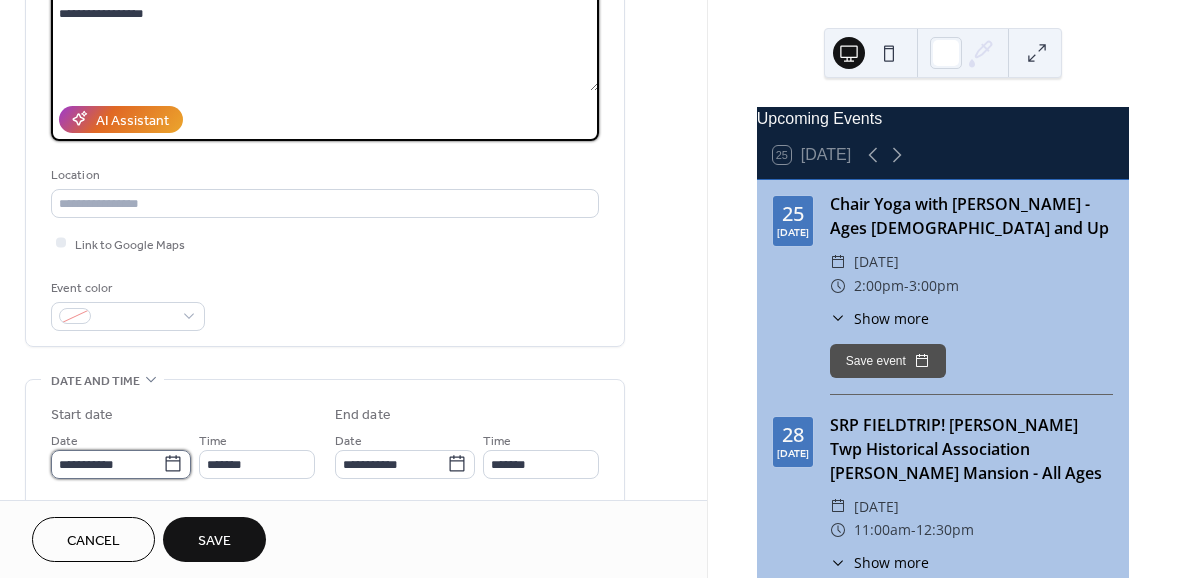 click on "**********" at bounding box center (107, 464) 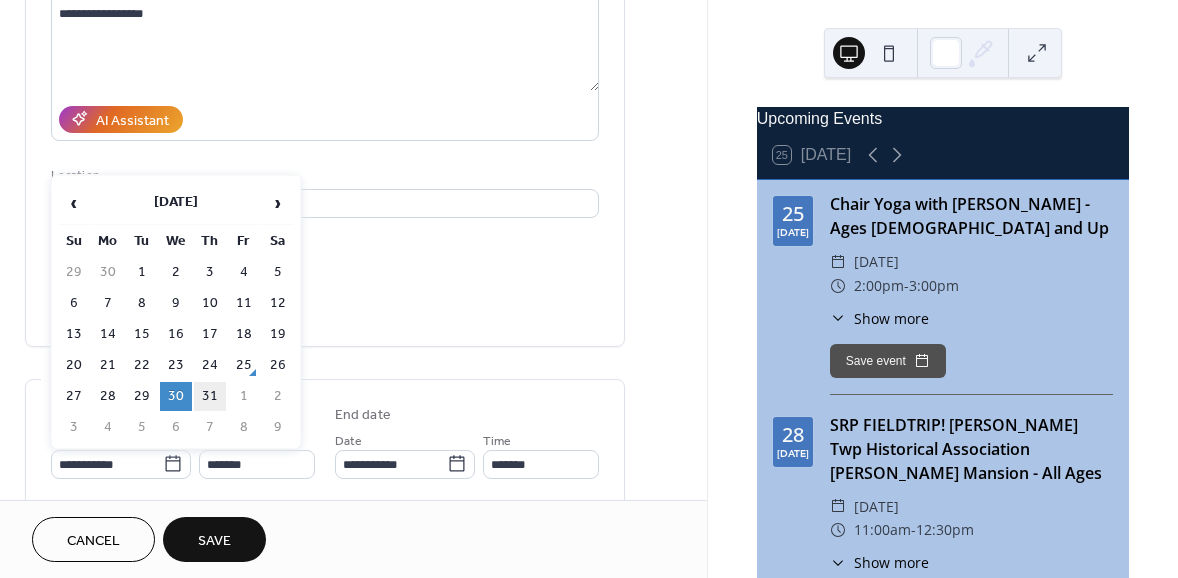 click on "31" at bounding box center (210, 396) 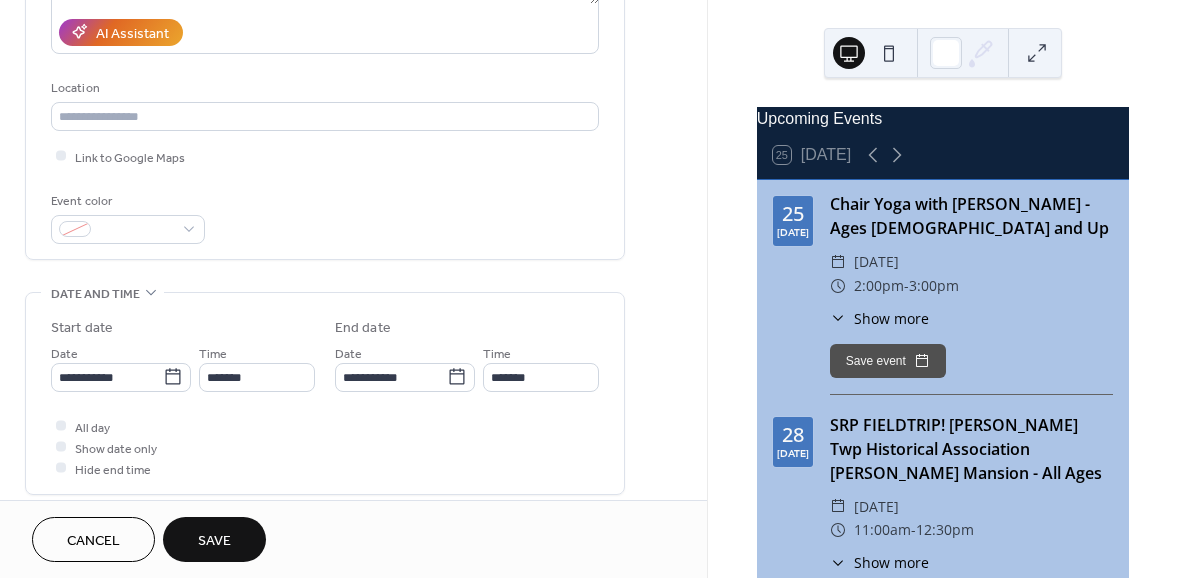 scroll, scrollTop: 363, scrollLeft: 0, axis: vertical 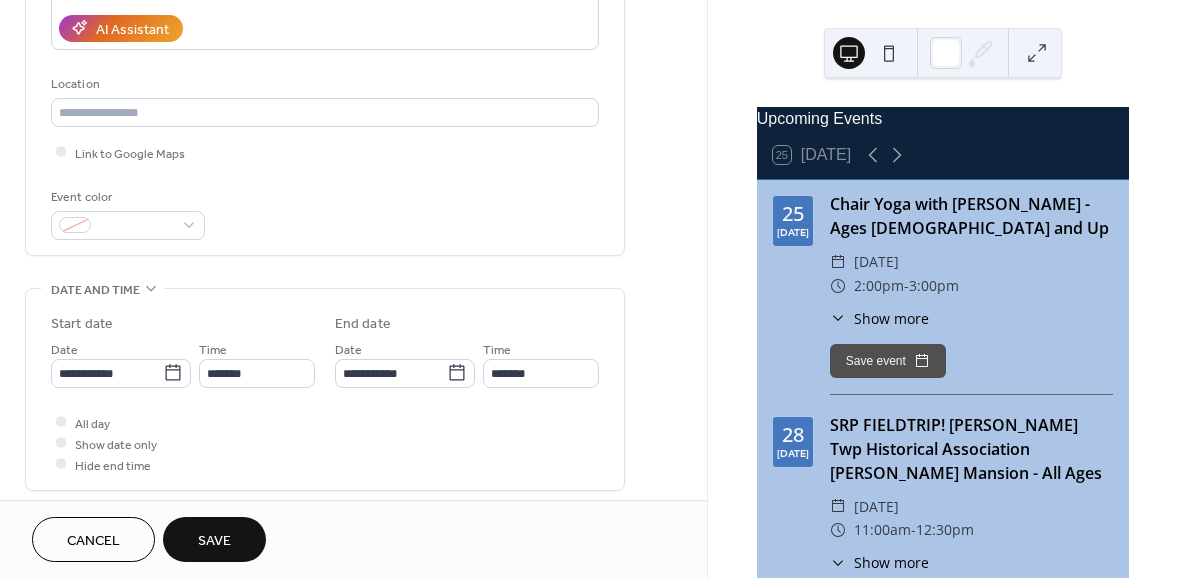 click on "Save" at bounding box center (214, 539) 